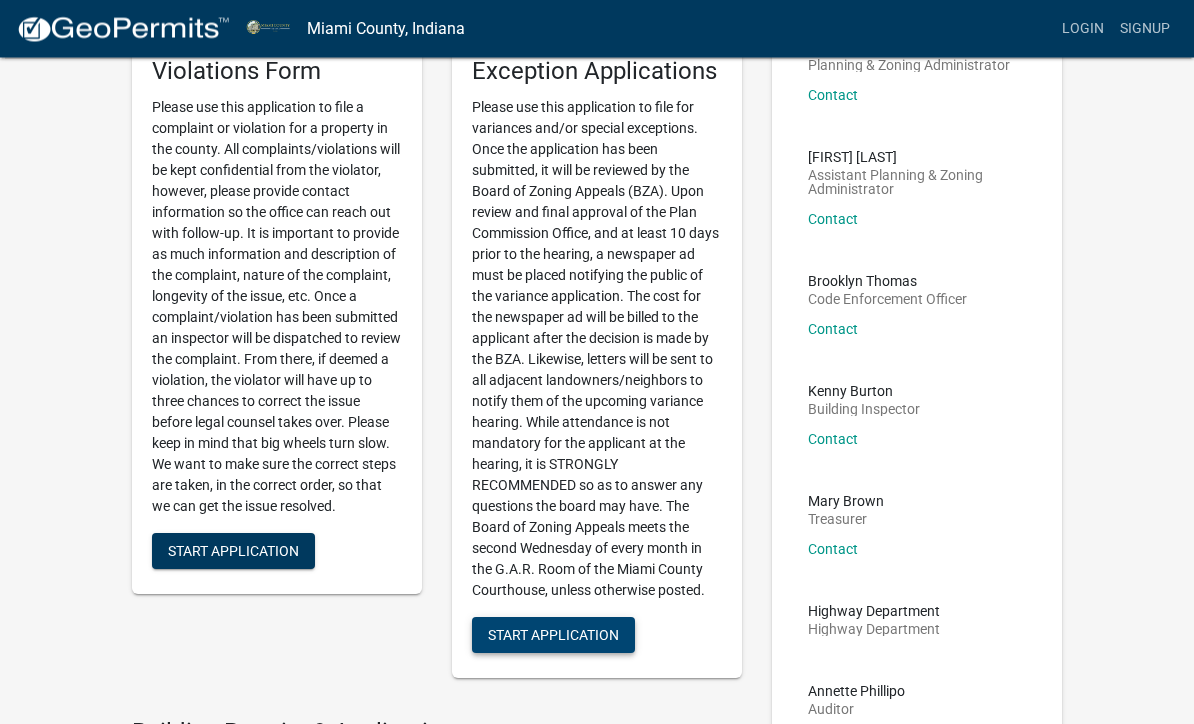 scroll, scrollTop: 189, scrollLeft: 0, axis: vertical 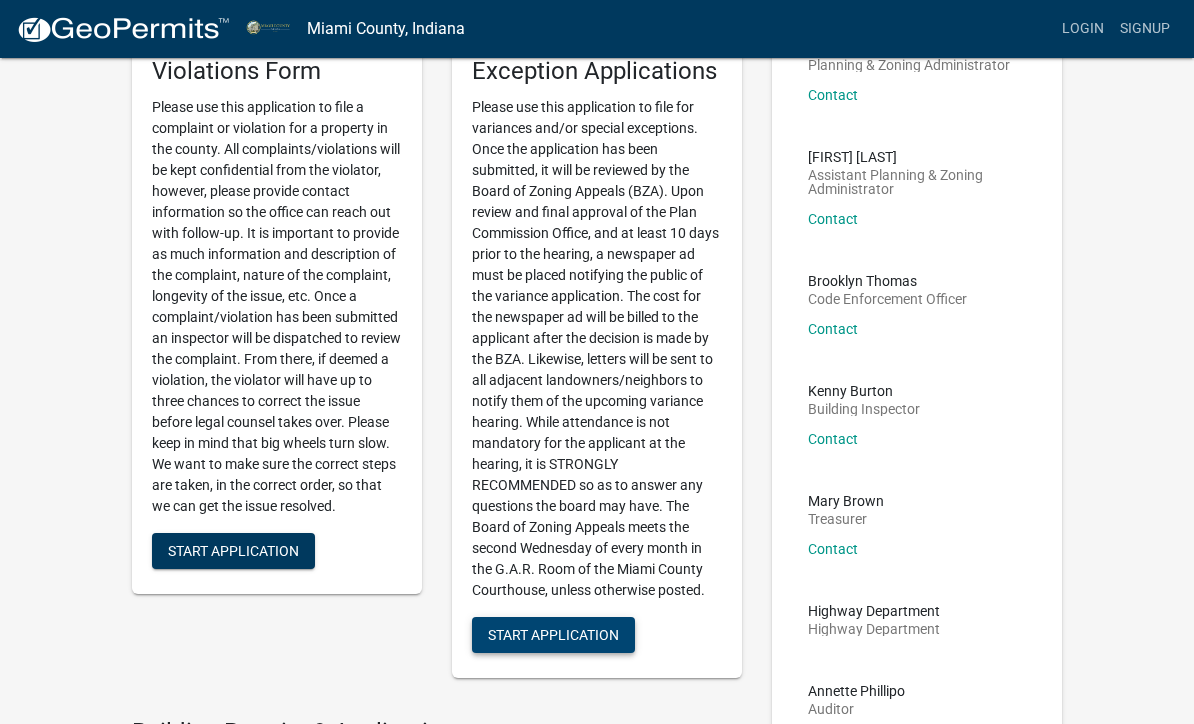 click on "Start Application" at bounding box center [553, 635] 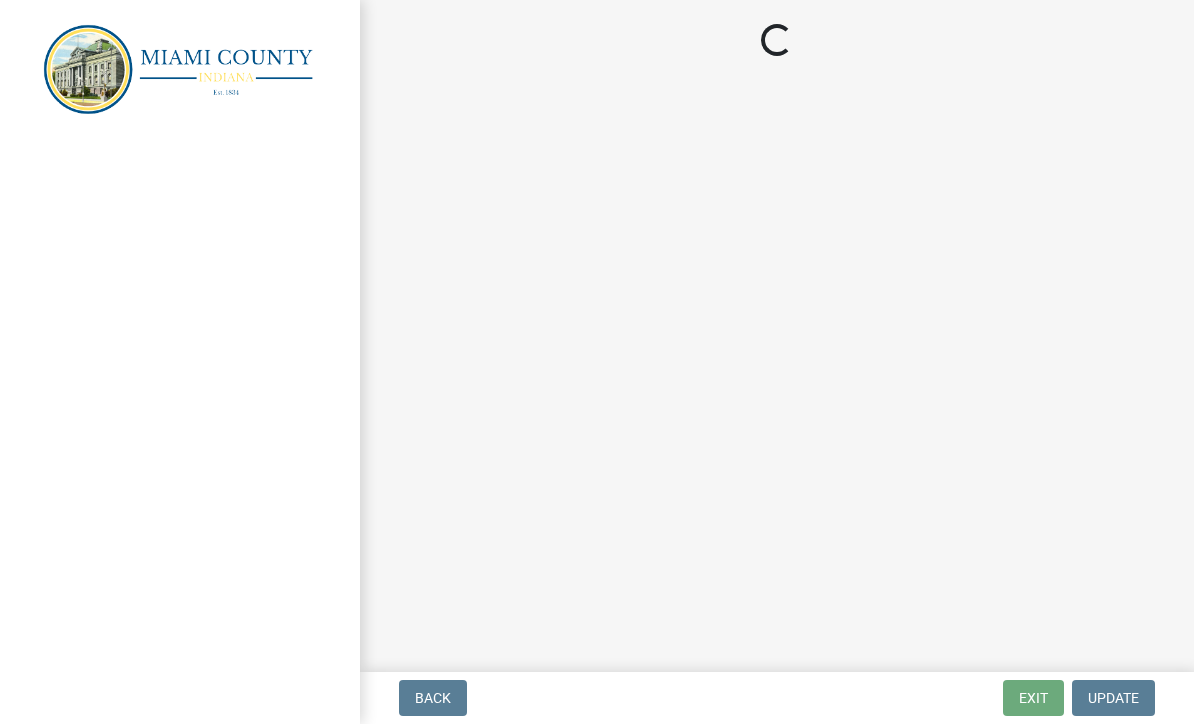 scroll, scrollTop: 0, scrollLeft: 0, axis: both 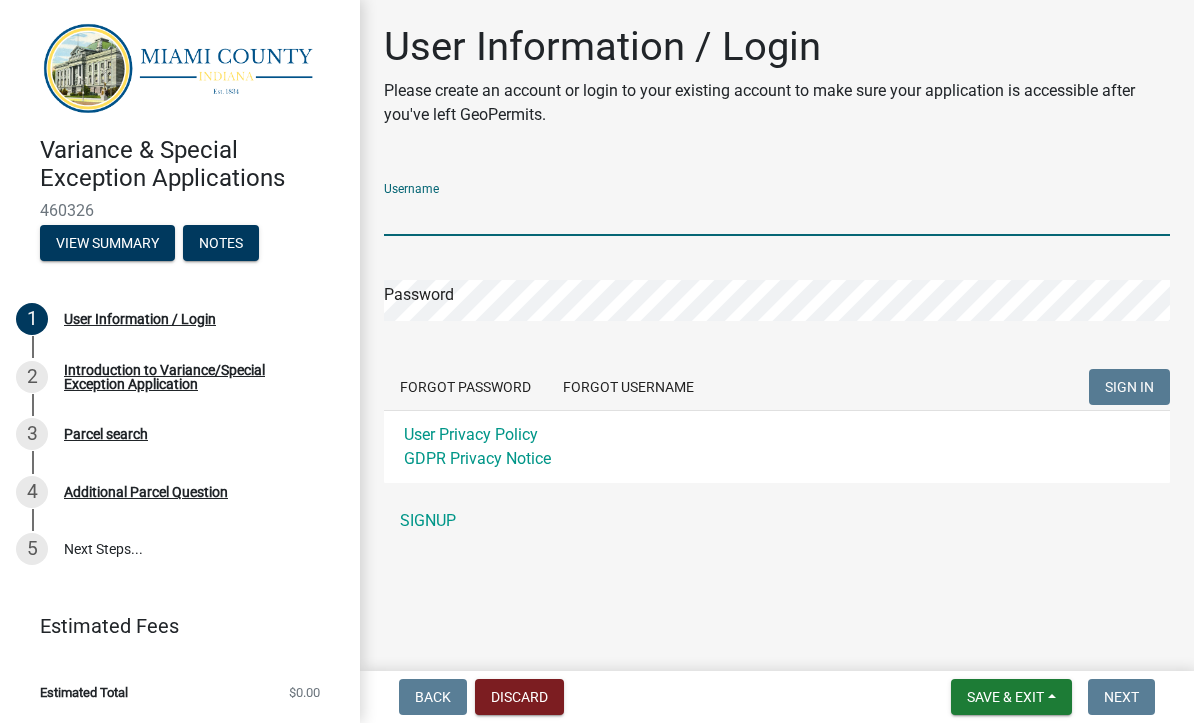 click on "Username" at bounding box center (777, 216) 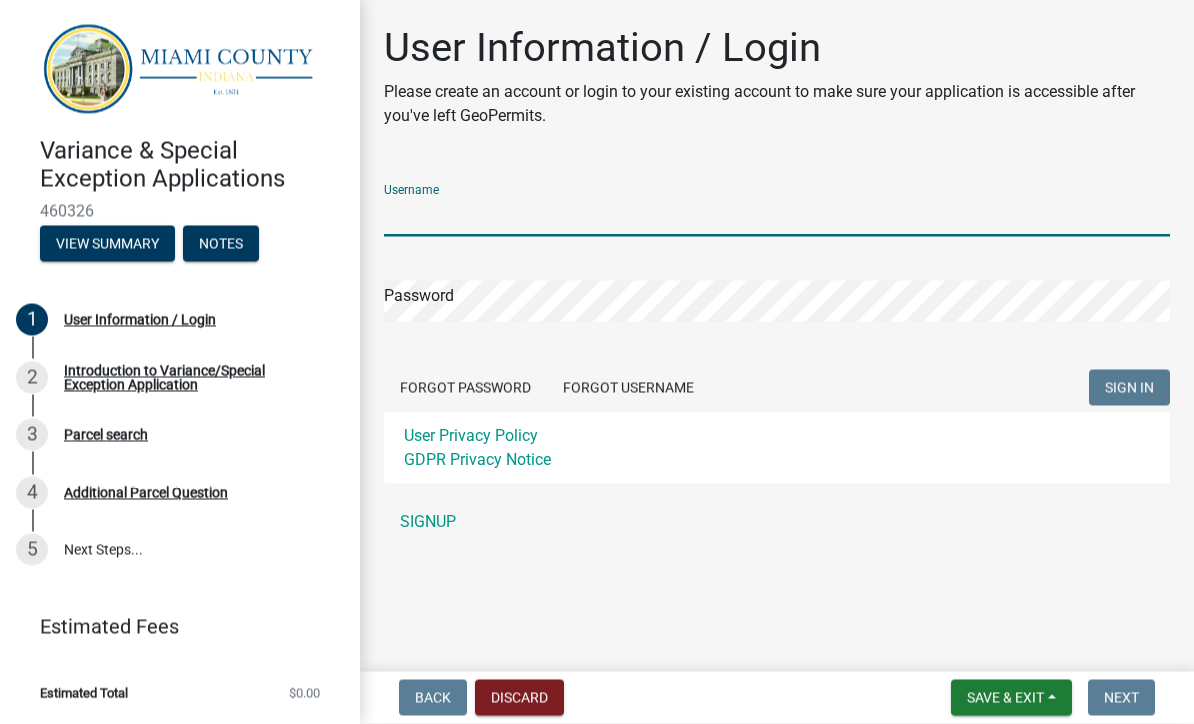 type on "L" 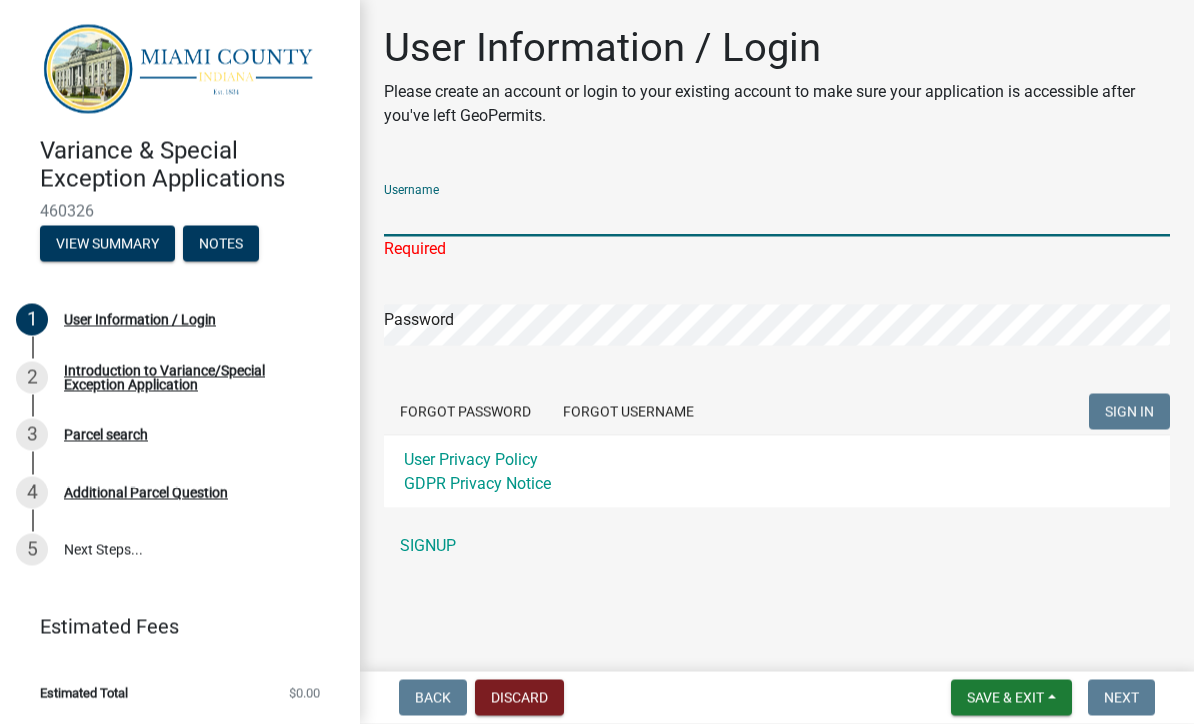 type on "daragraceb22" 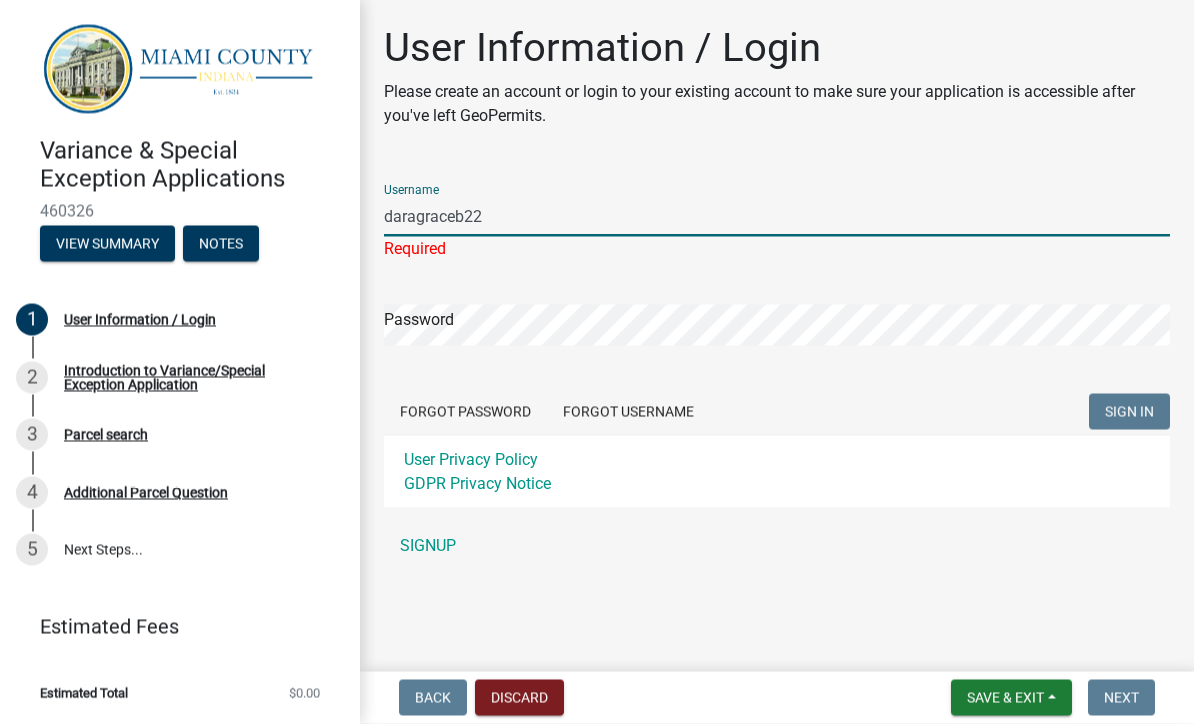 click on "SIGN IN" 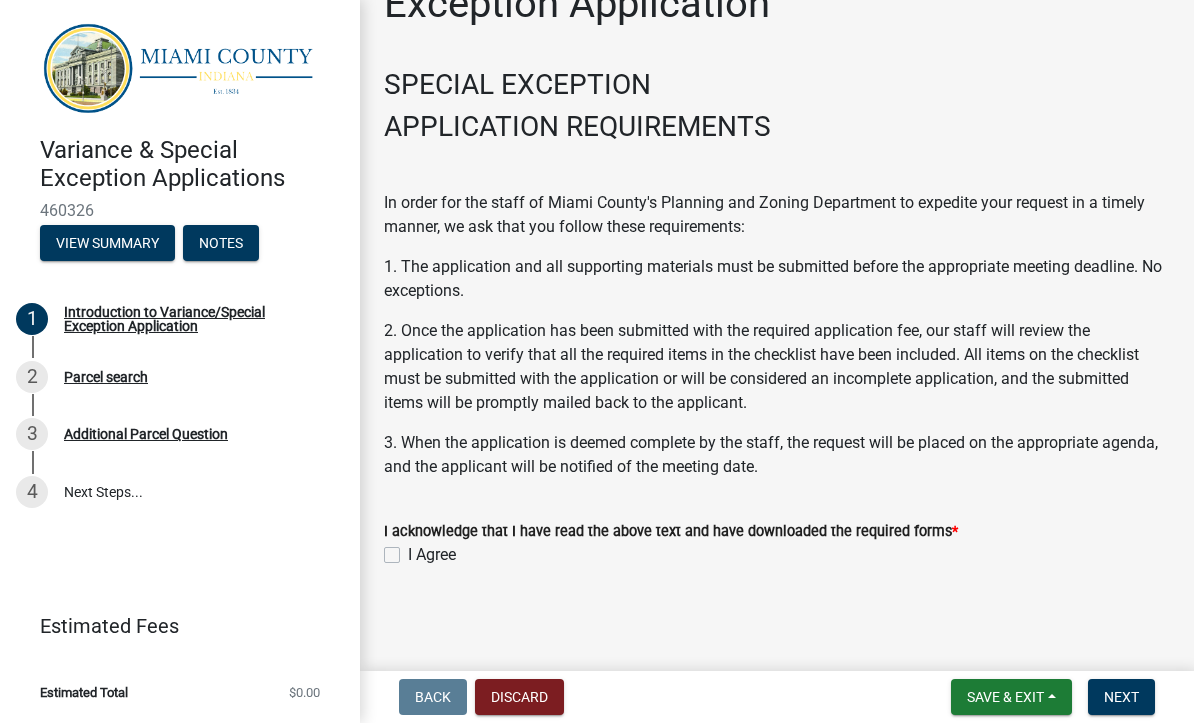 scroll, scrollTop: 90, scrollLeft: 0, axis: vertical 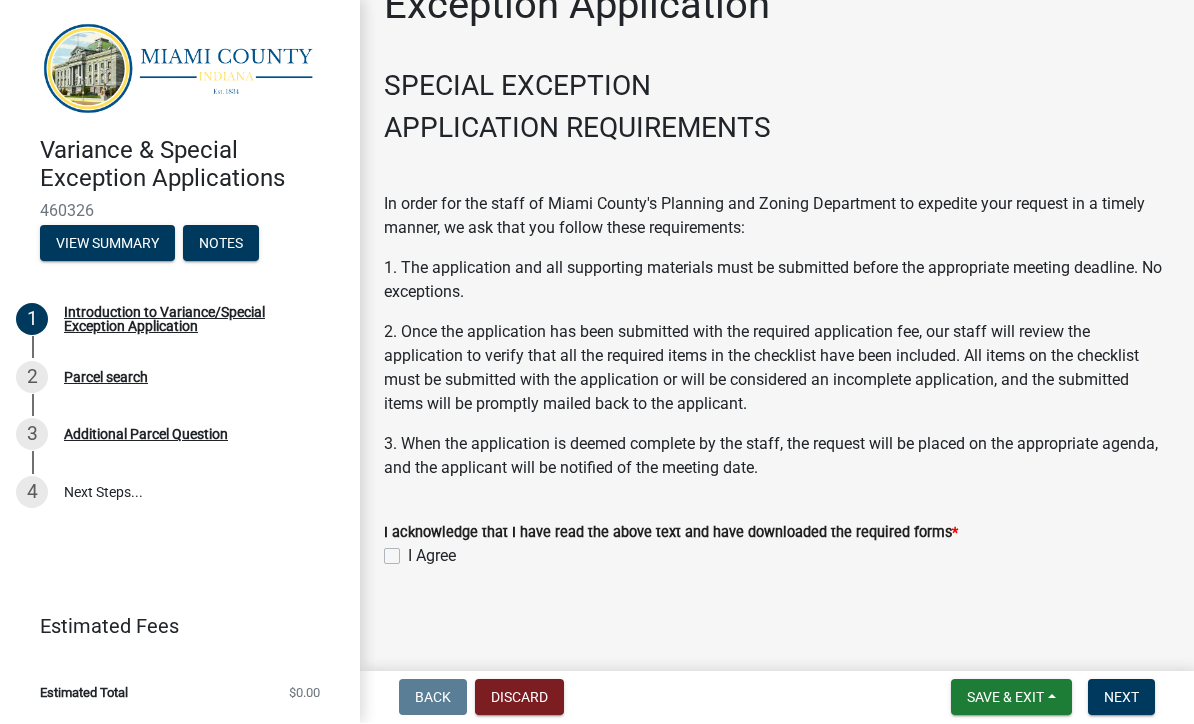 click on "[AGREE]" 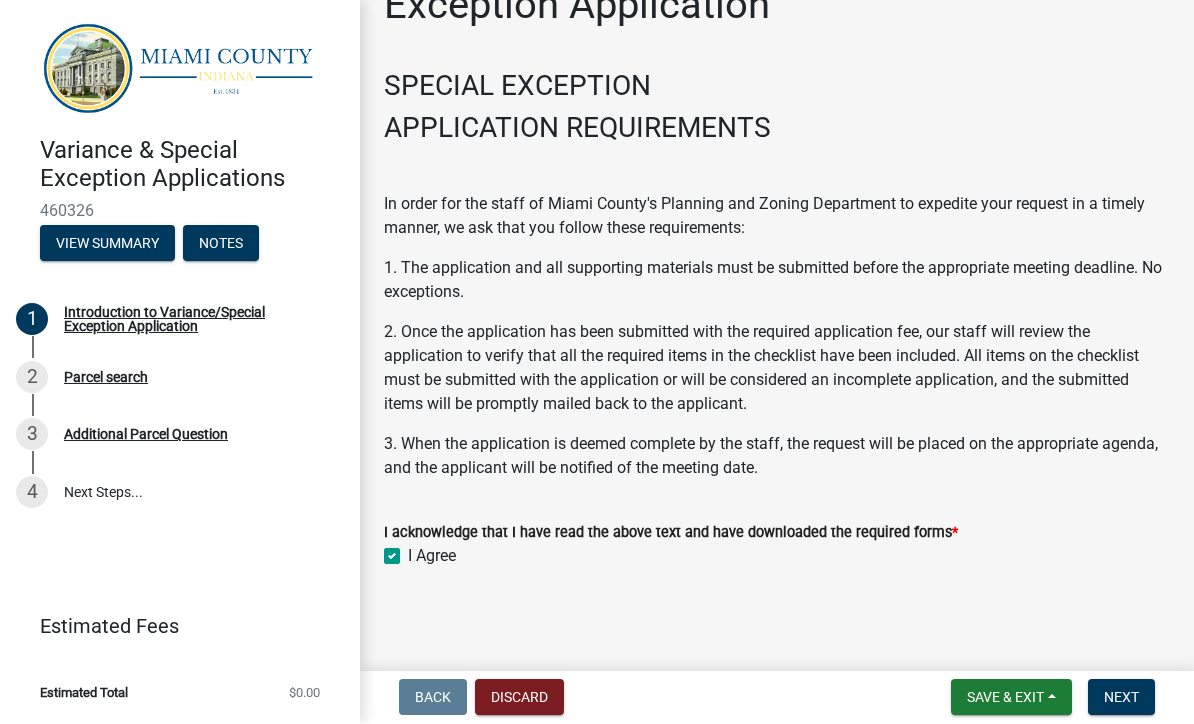 checkbox on "true" 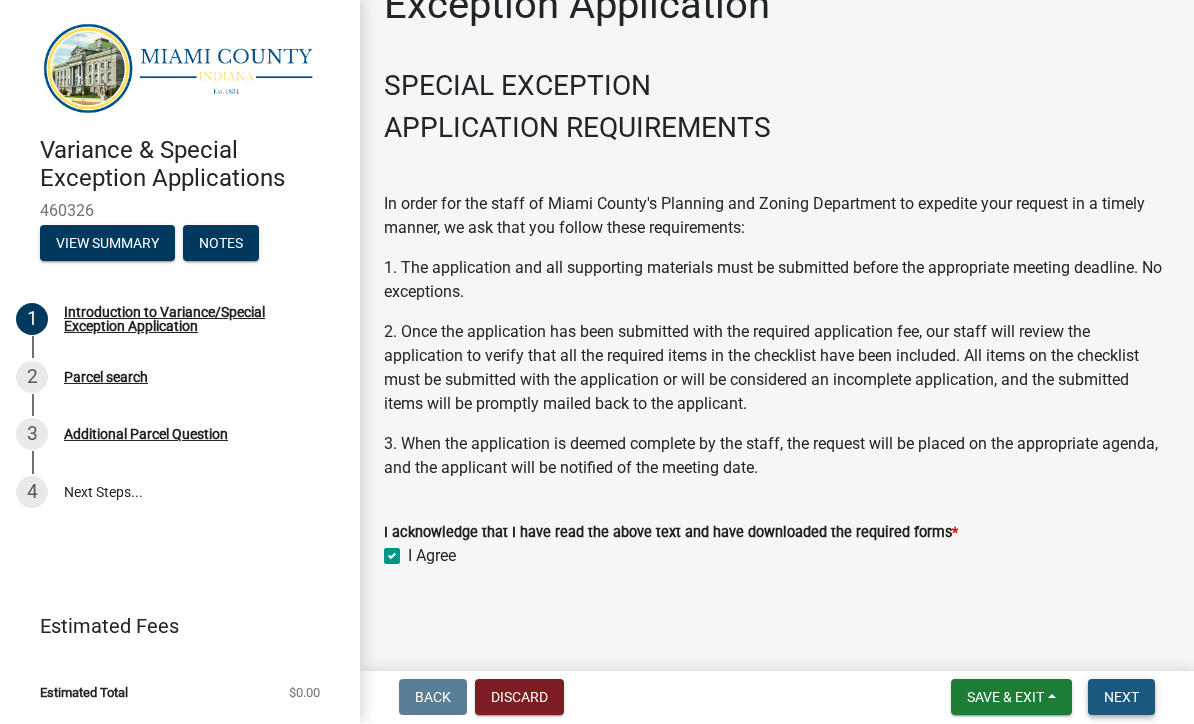 click on "Next" at bounding box center (1121, 698) 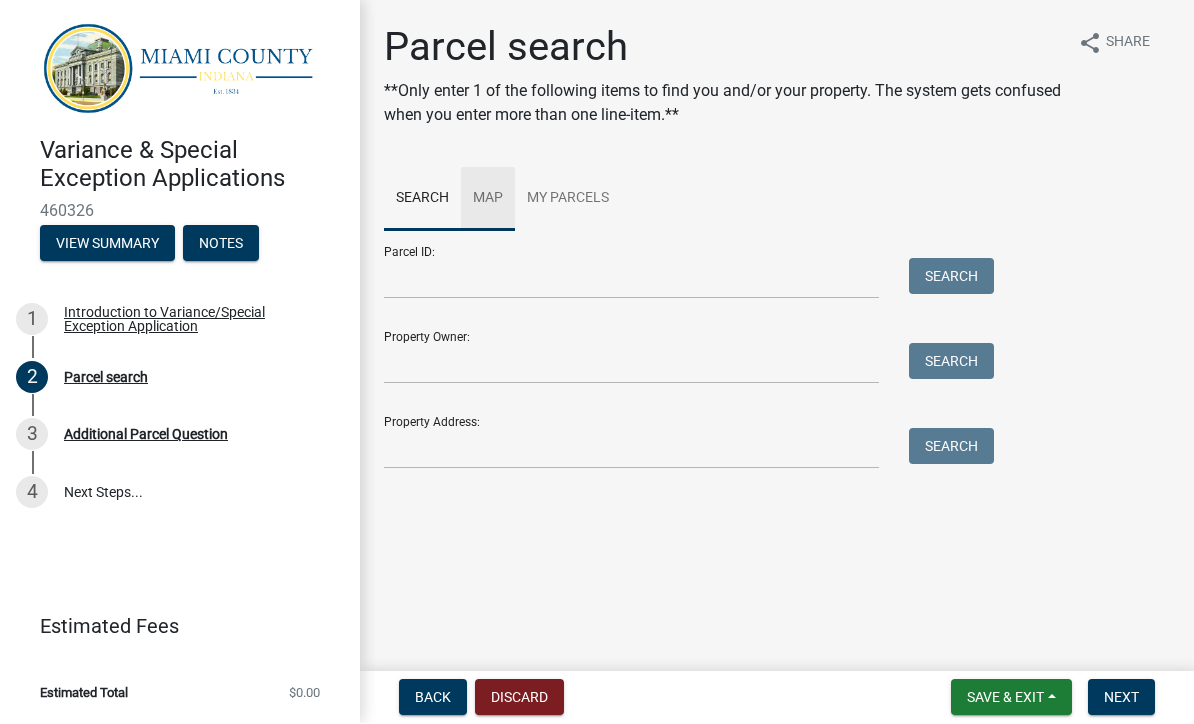 click on "Map" at bounding box center [488, 200] 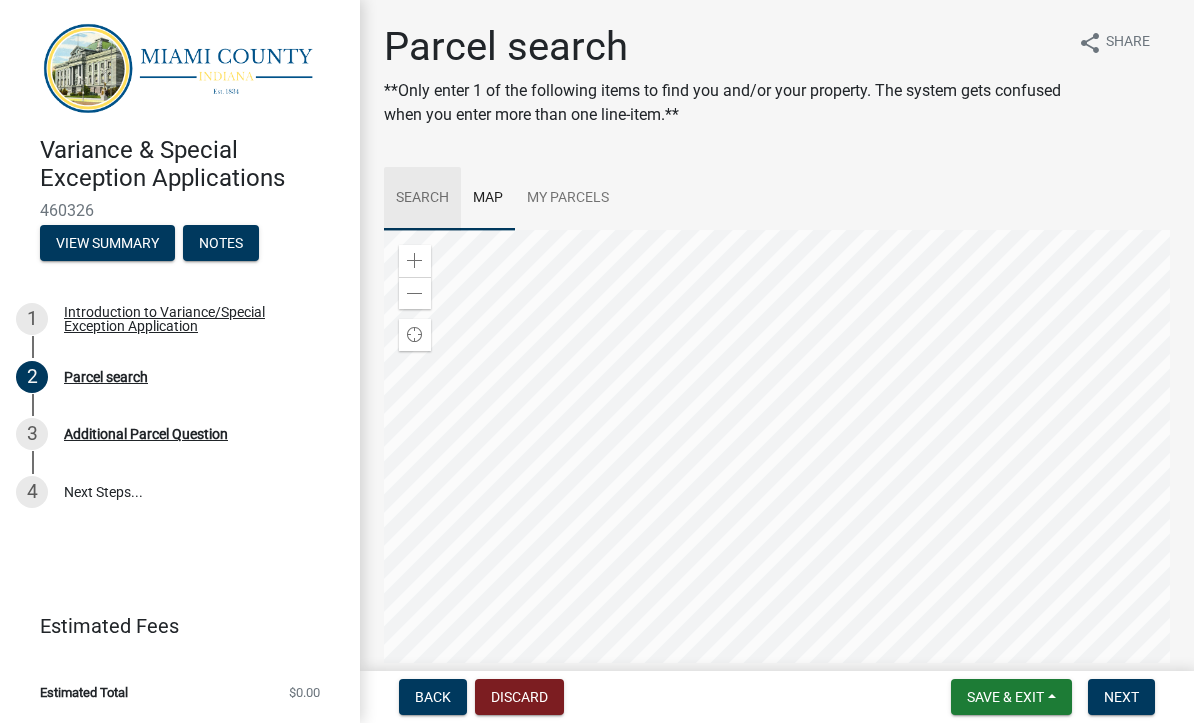 click on "Search" at bounding box center [422, 200] 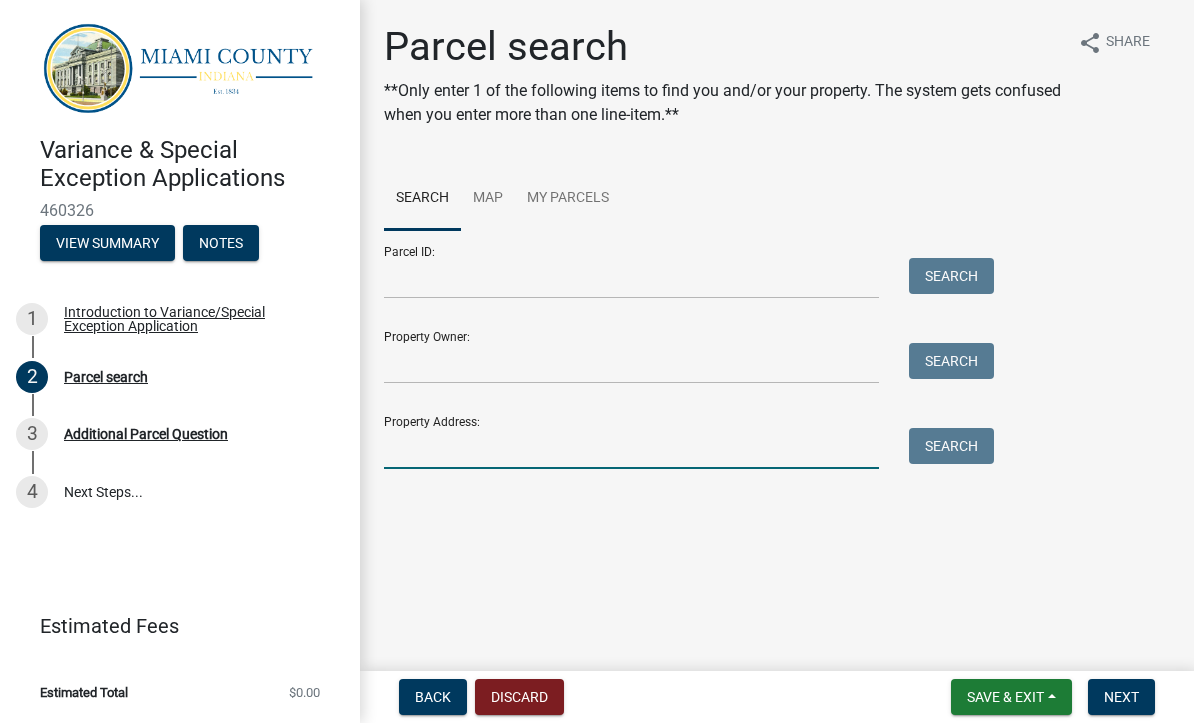 click on "Property Address:" at bounding box center (631, 449) 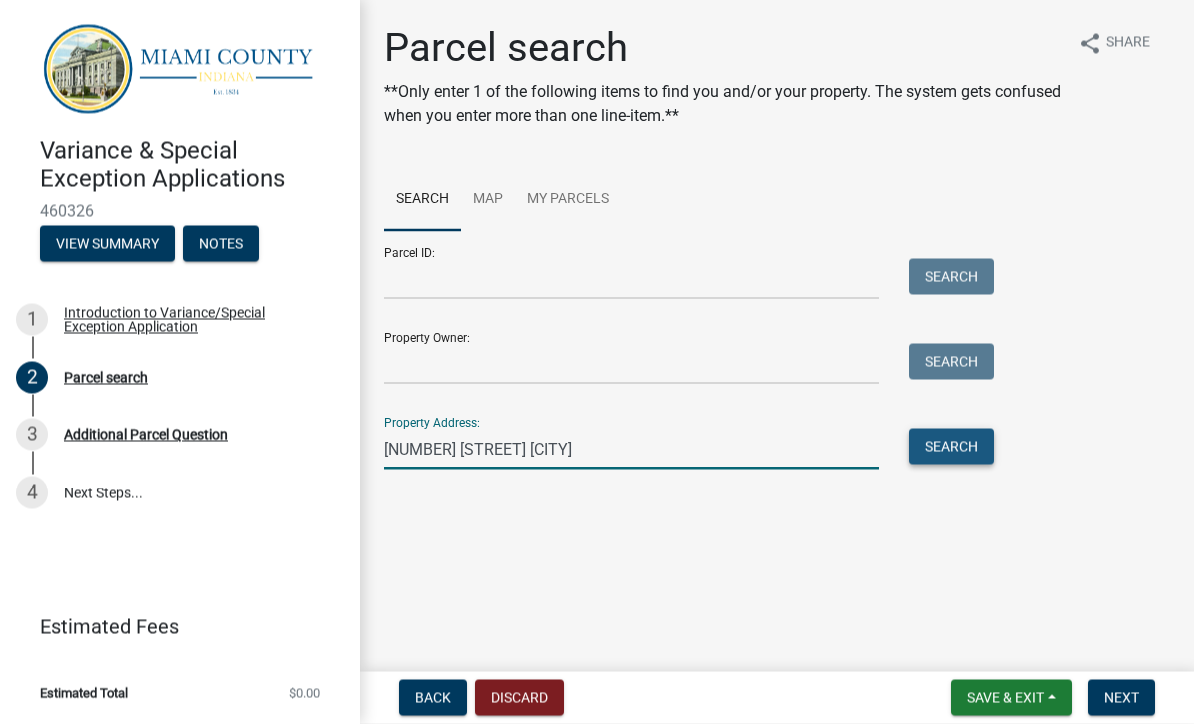 click on "Search" at bounding box center (951, 447) 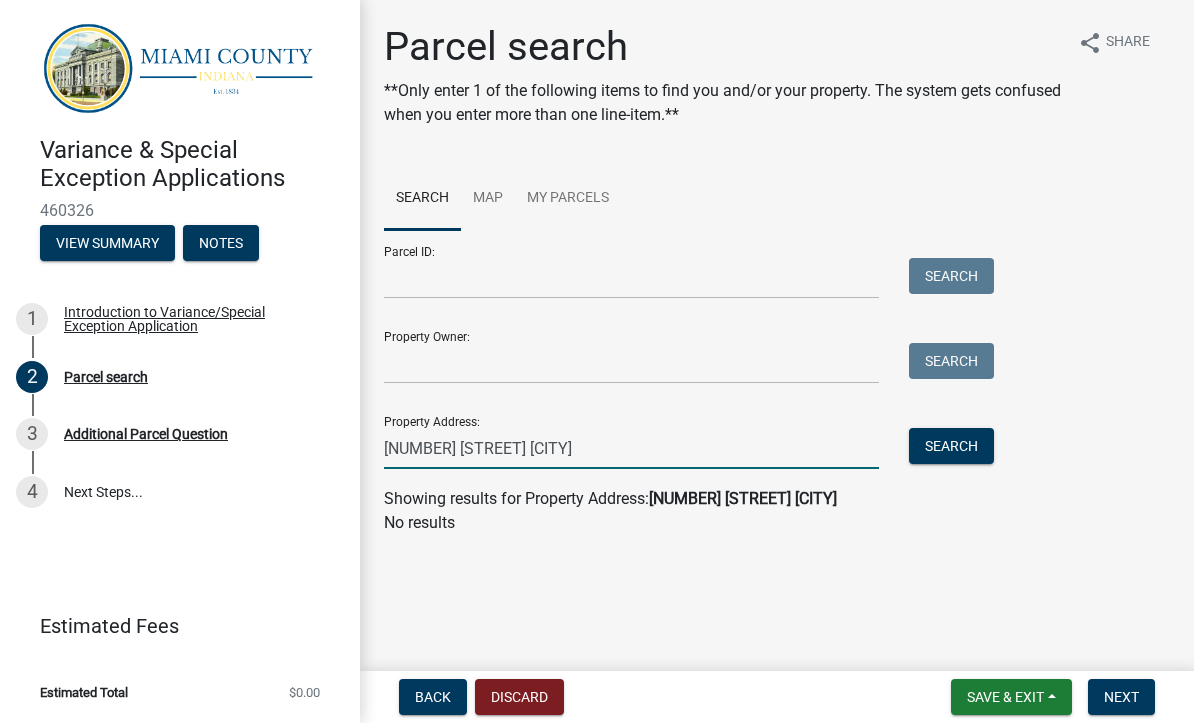 click on "[NUMBER] [STREET] [CITY]" at bounding box center [631, 449] 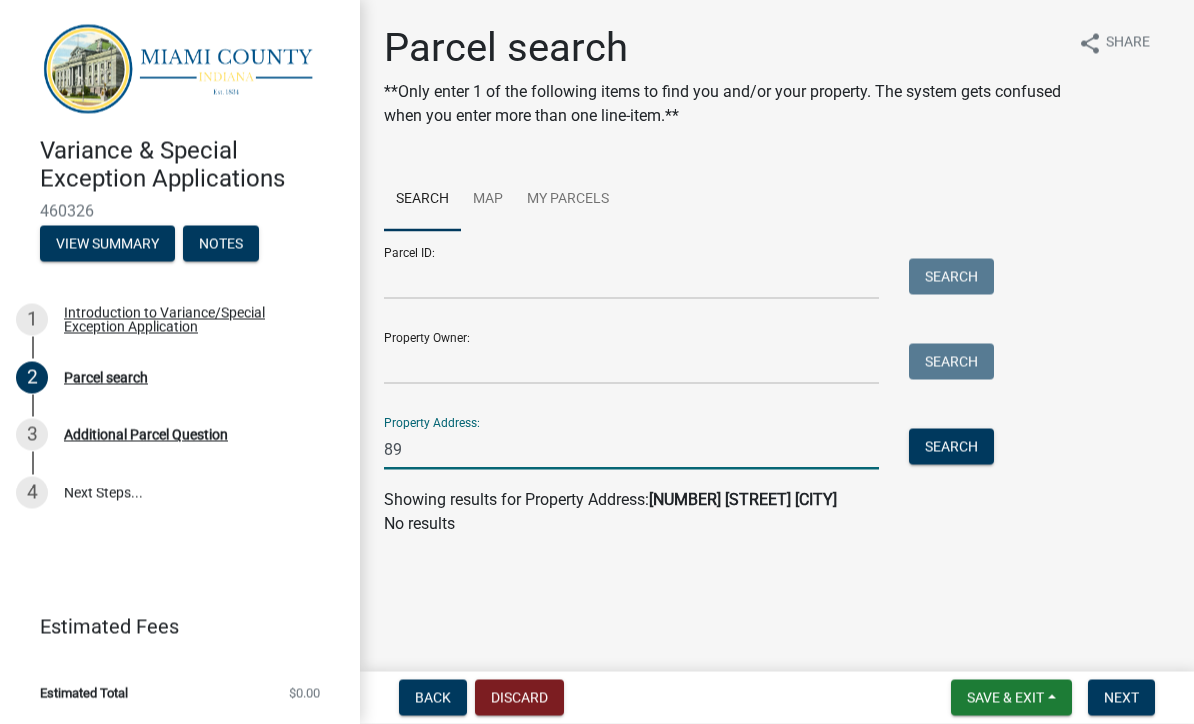 type on "8" 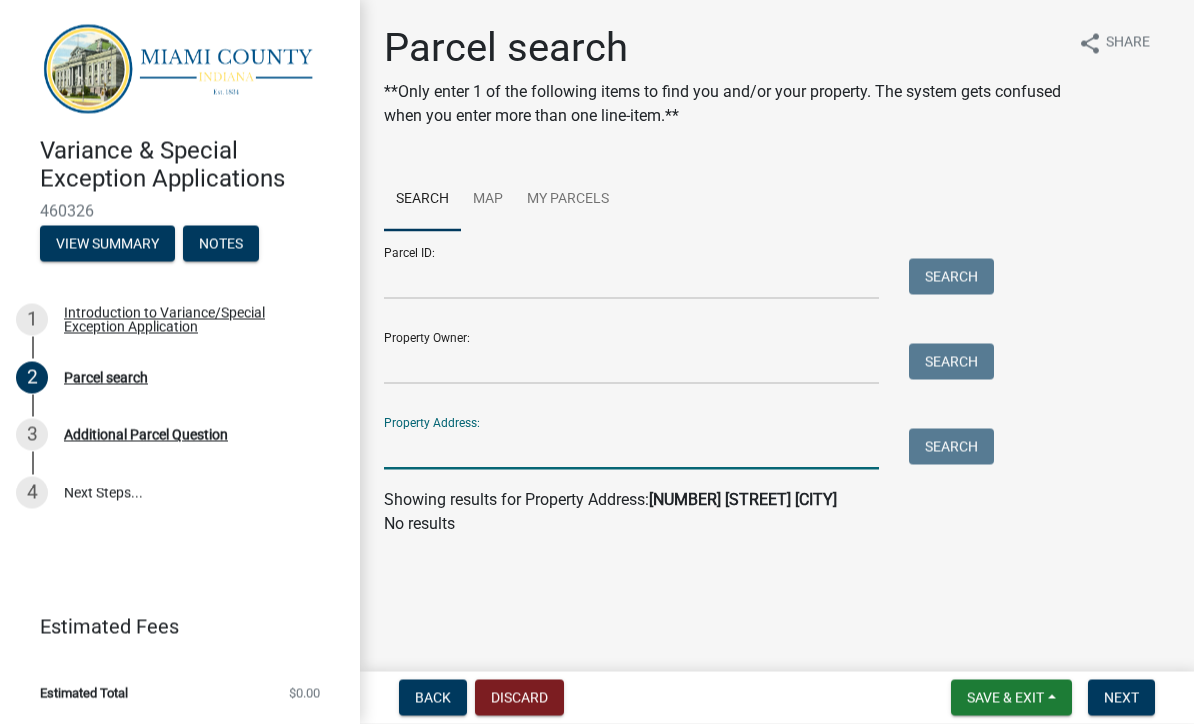 type 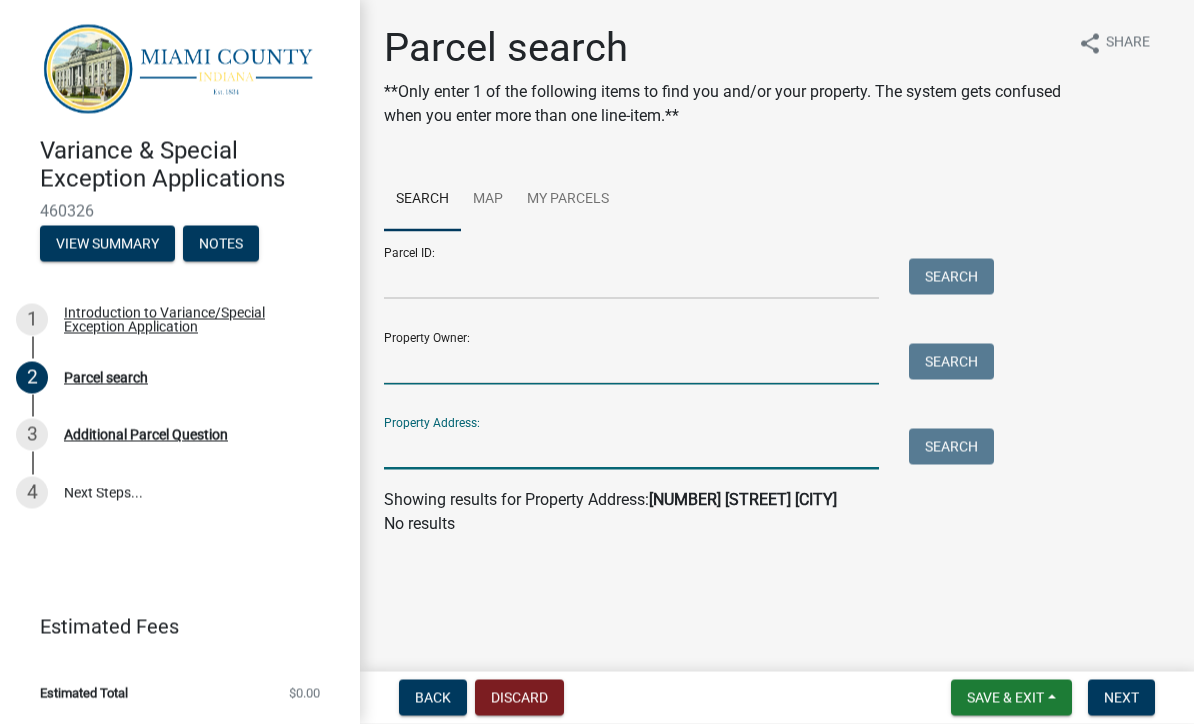 click on "Property Owner:" at bounding box center [631, 364] 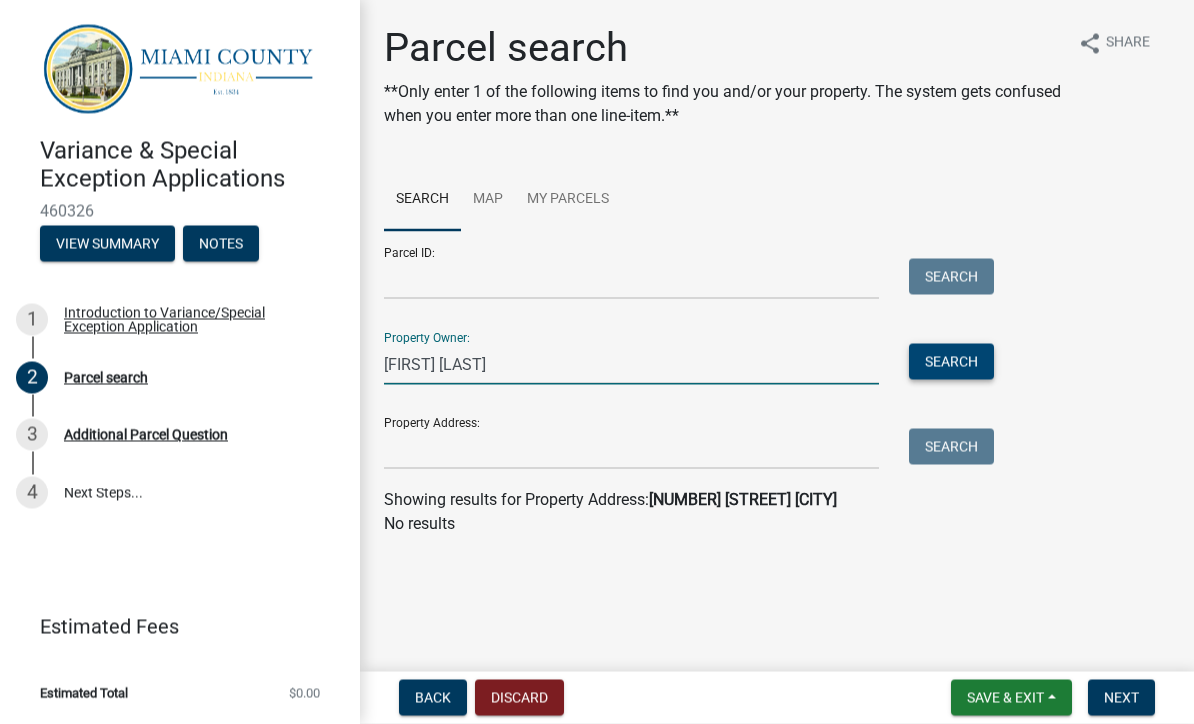 type on "[FIRST] [LAST]" 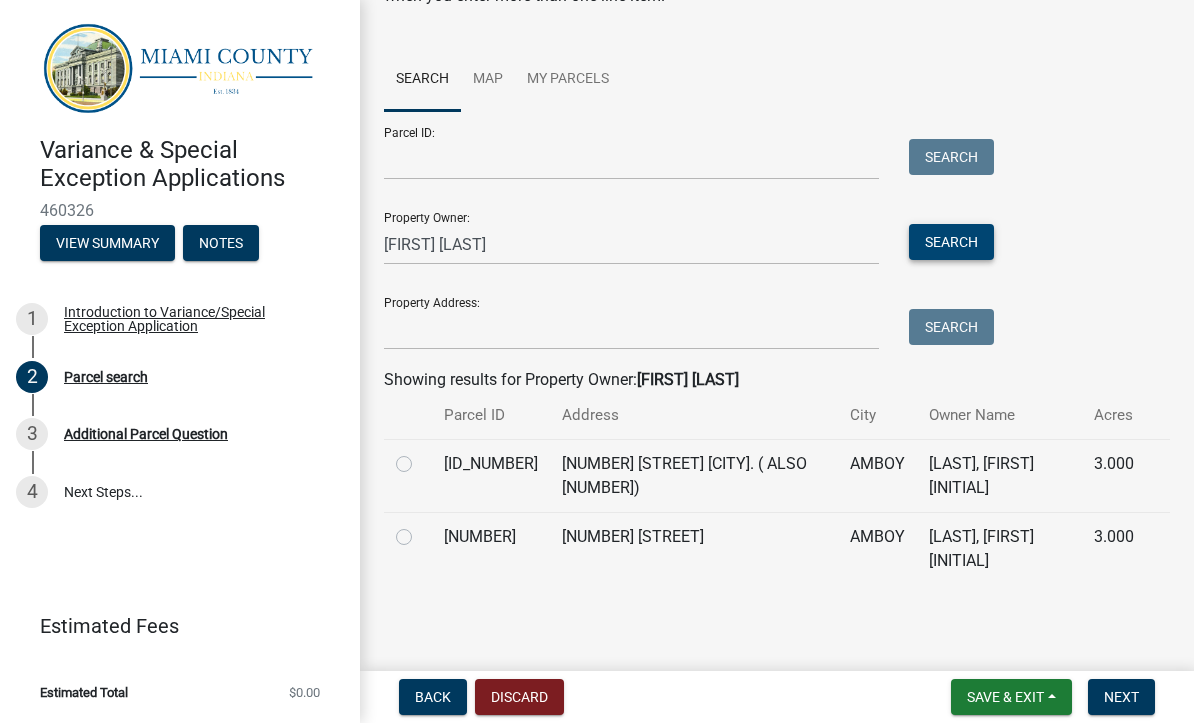 scroll, scrollTop: 118, scrollLeft: 0, axis: vertical 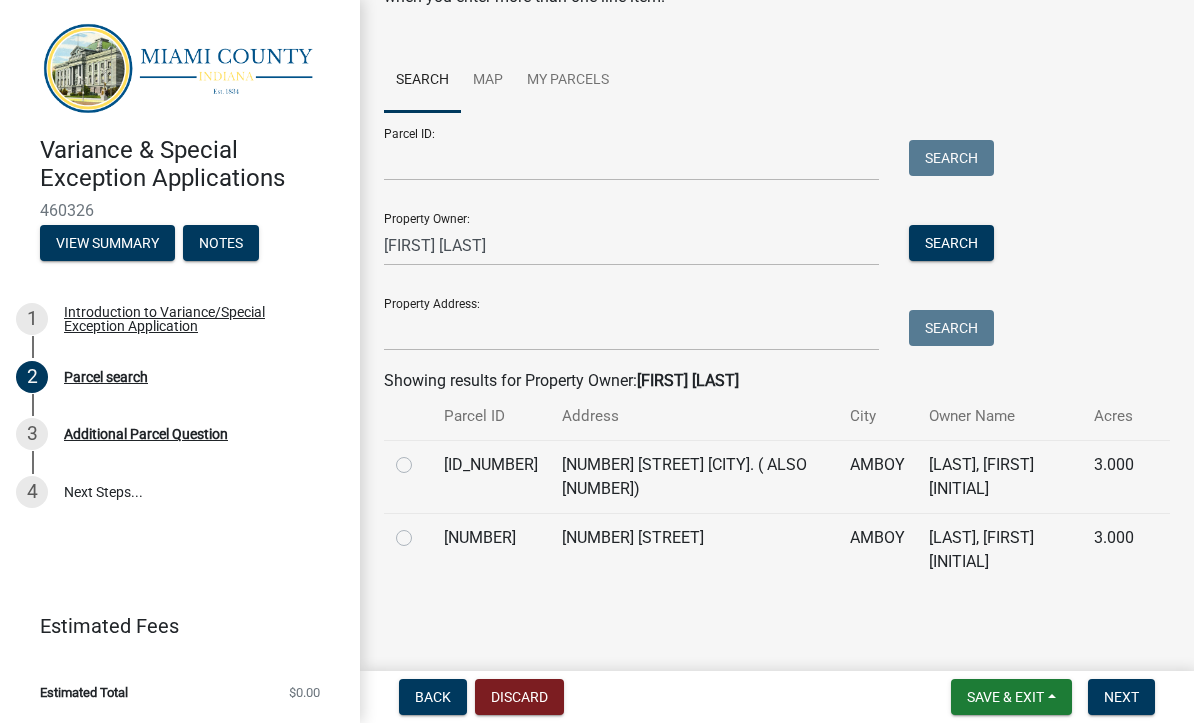 click 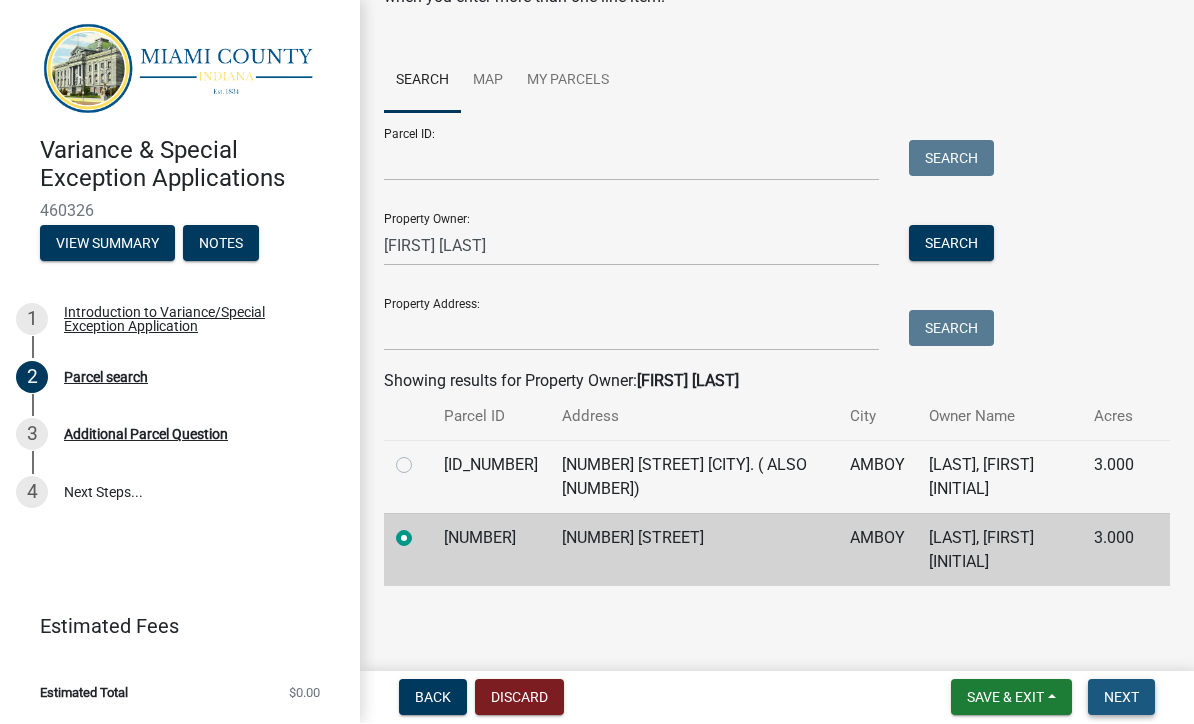 click on "Next" at bounding box center (1121, 698) 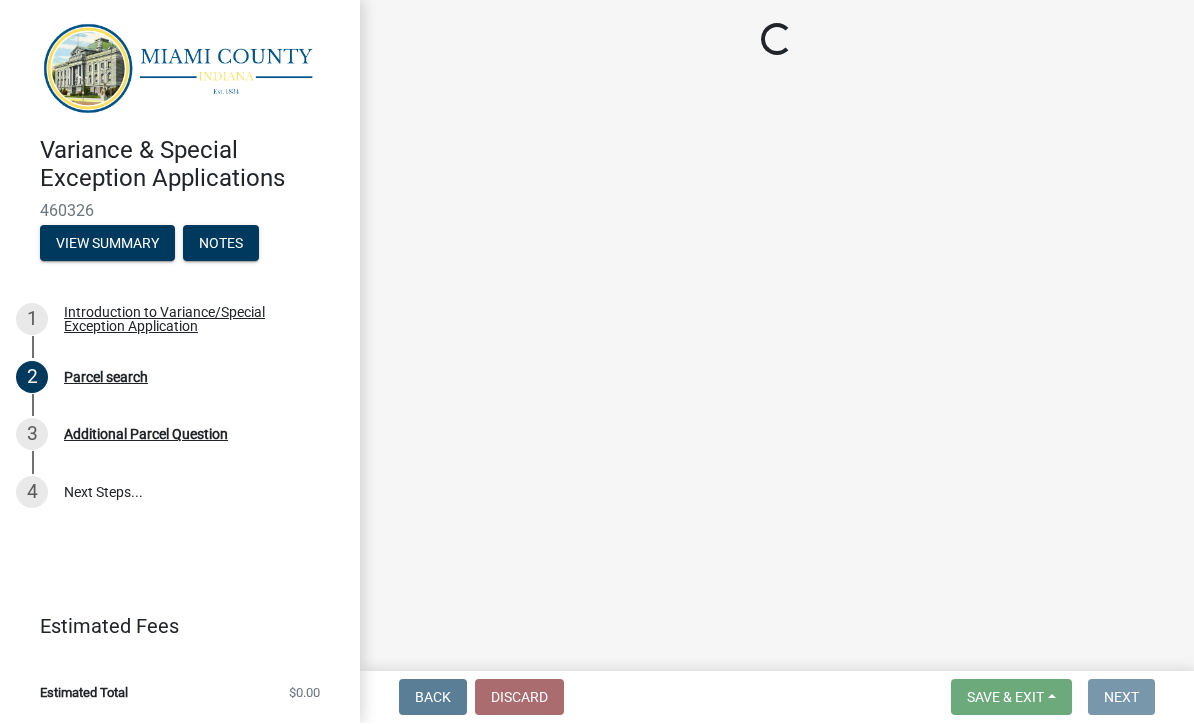 scroll, scrollTop: 0, scrollLeft: 0, axis: both 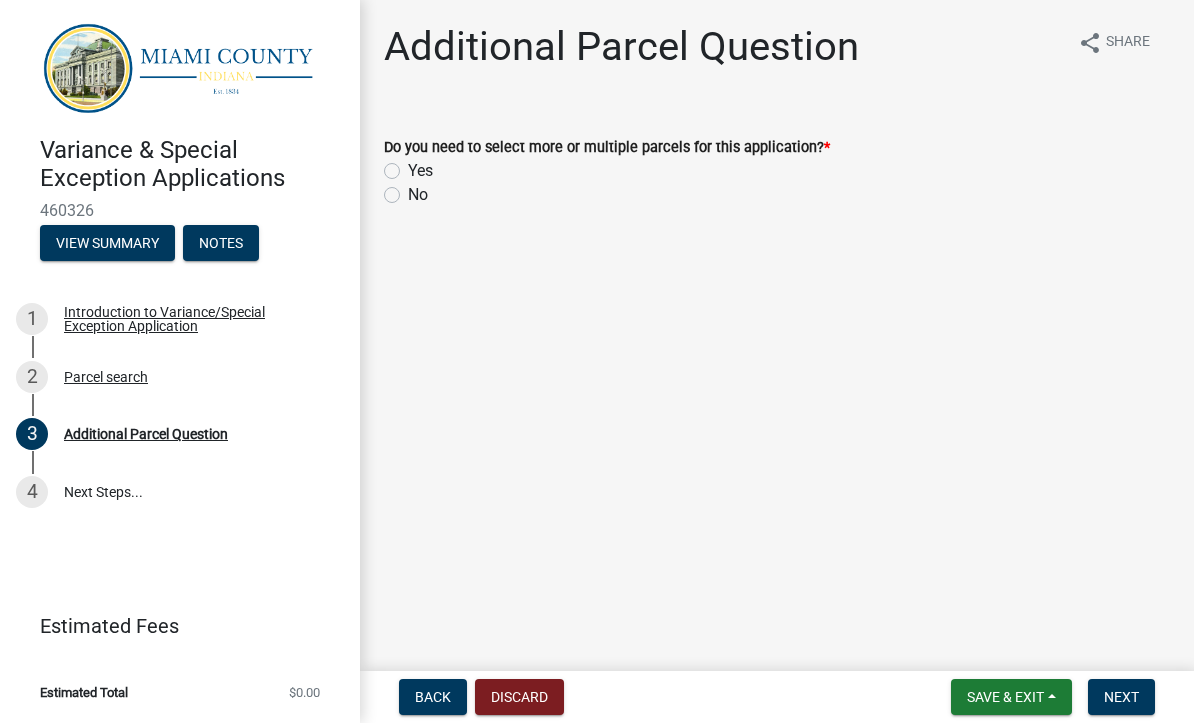 click on "Do you need to select more or multiple parcels for this application?  *  Yes   No" 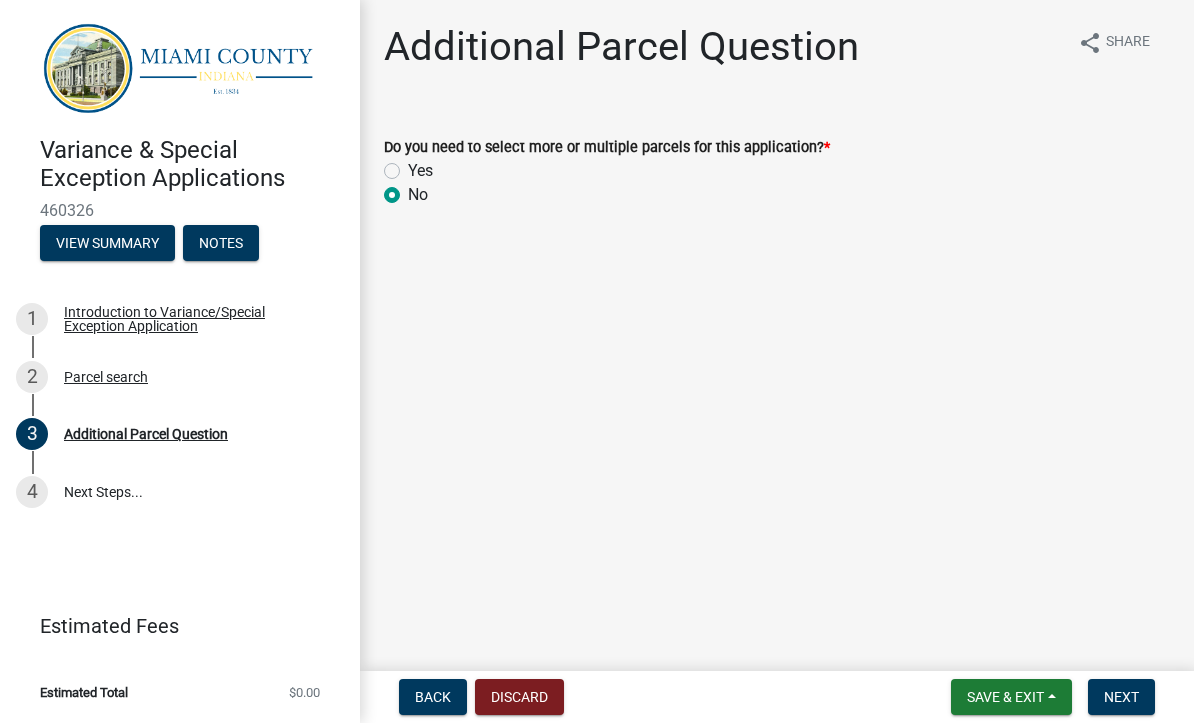 radio on "true" 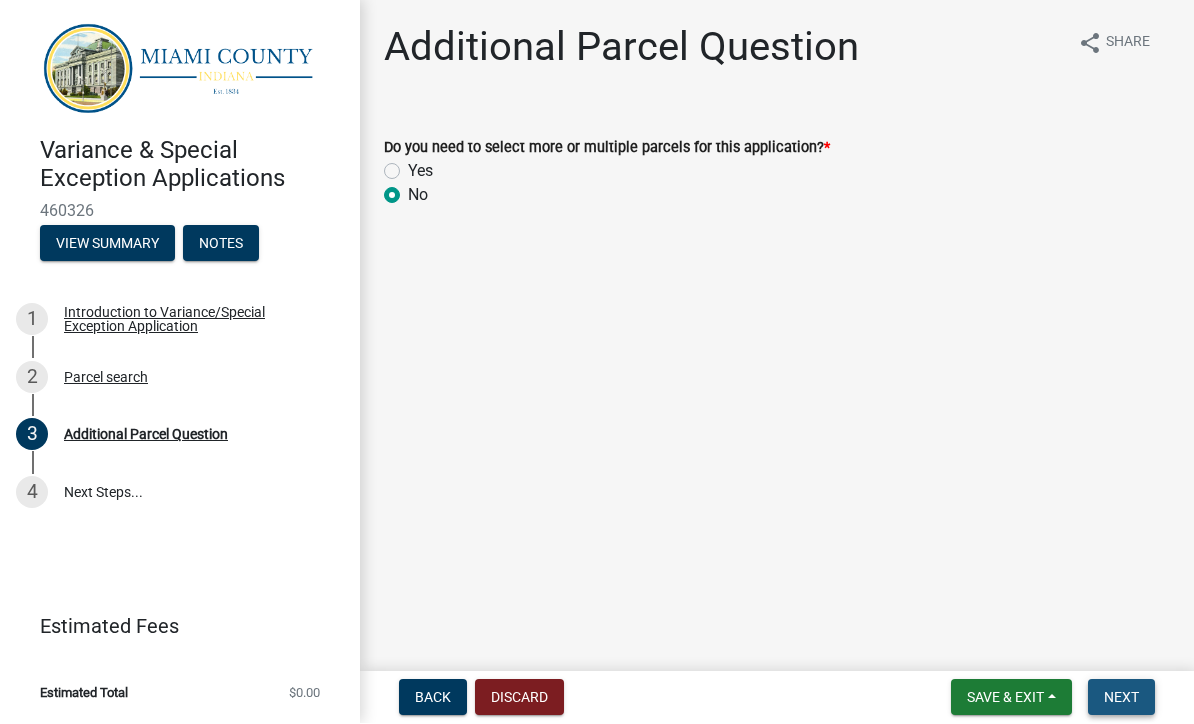 click on "Next" at bounding box center (1121, 698) 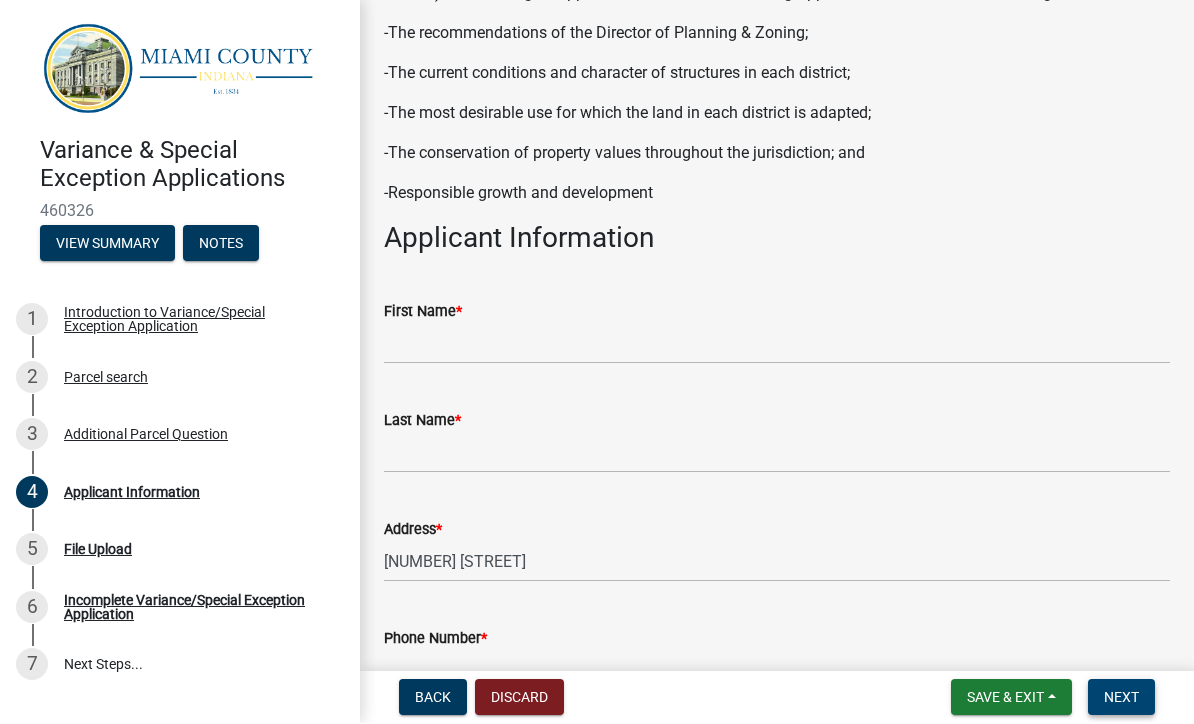 scroll, scrollTop: 245, scrollLeft: 0, axis: vertical 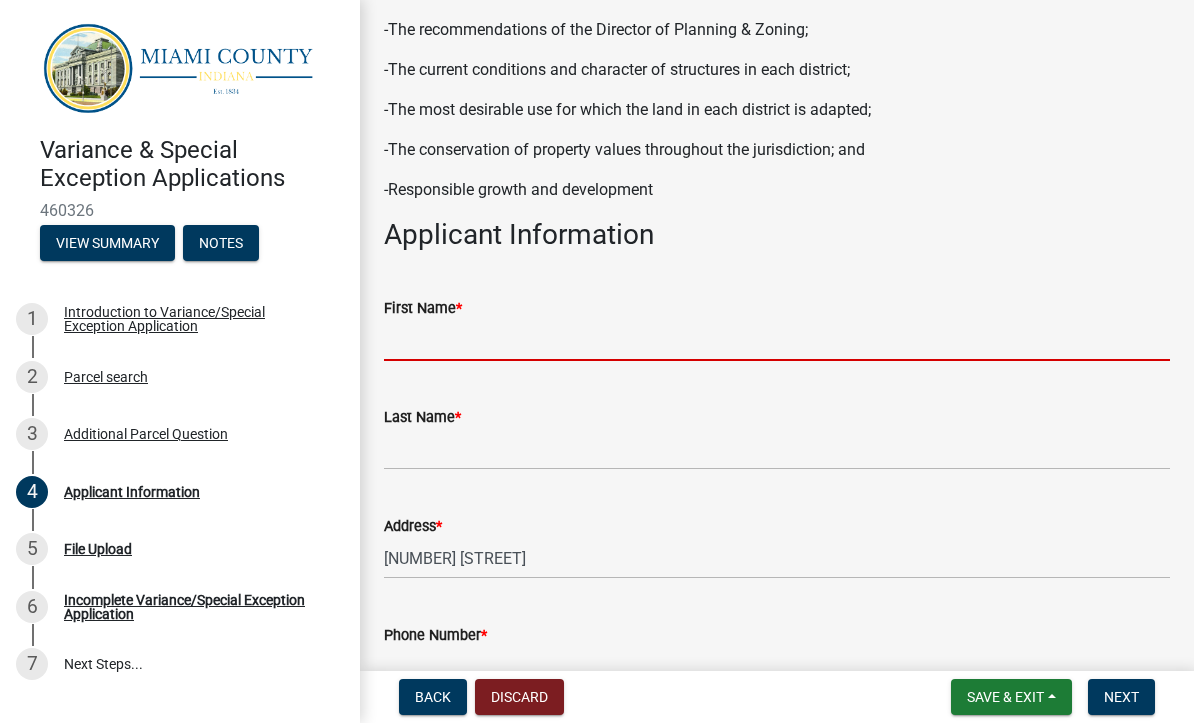 click on "[FIRST] [LAST]  *" at bounding box center (777, 341) 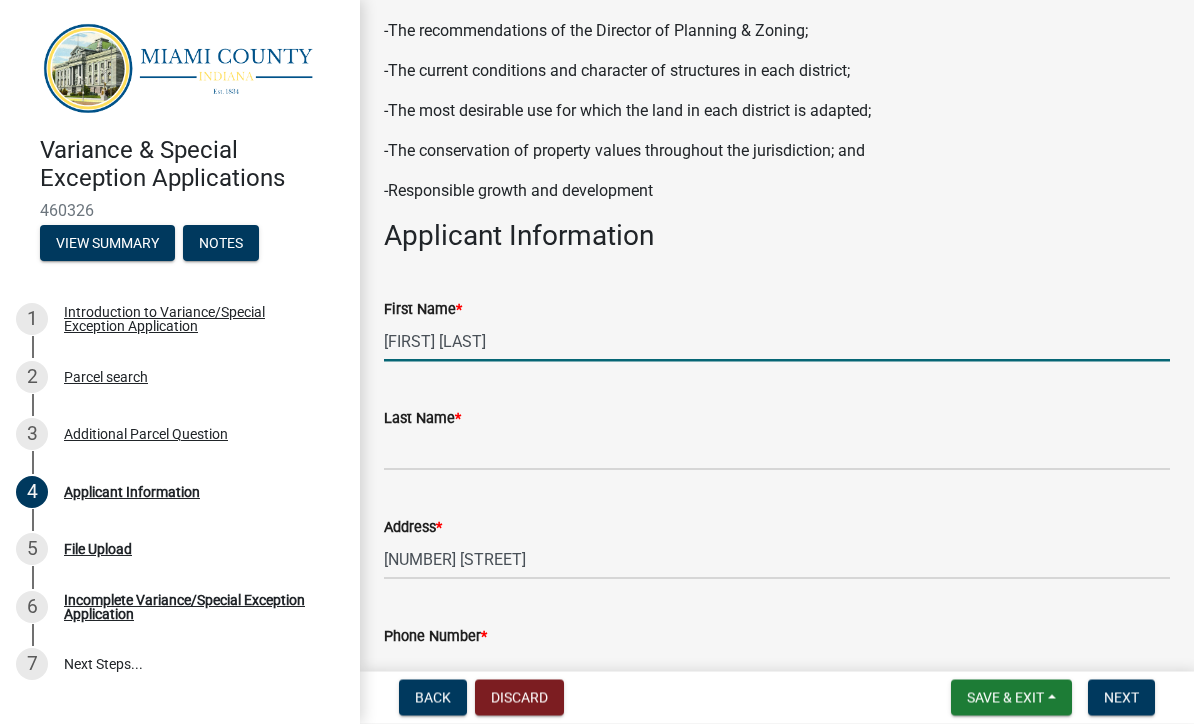 type on "[FIRST] [LAST]" 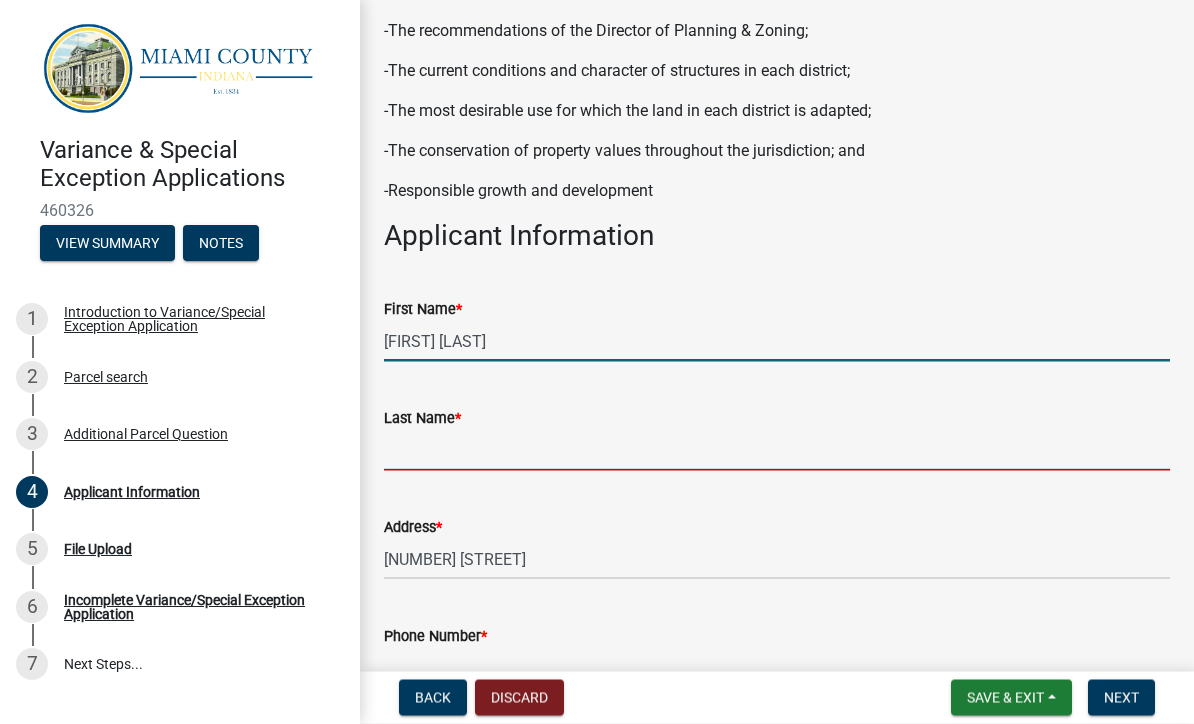 click on "[LAST]" at bounding box center [777, 450] 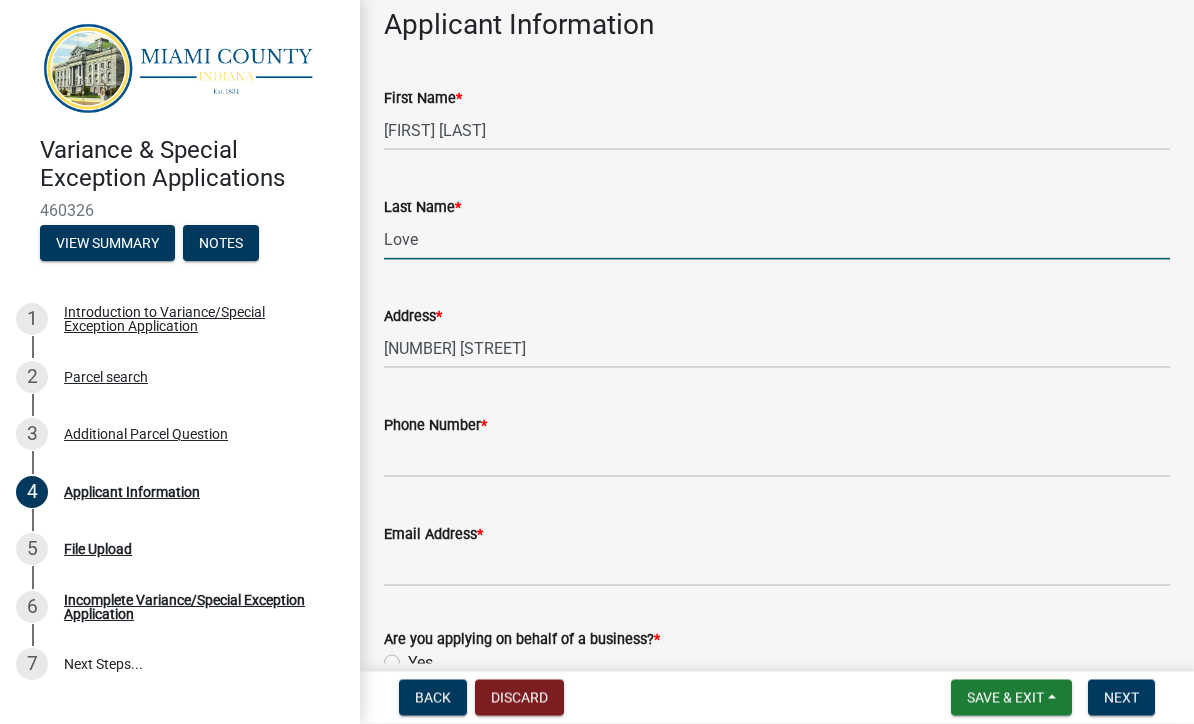 scroll, scrollTop: 530, scrollLeft: 0, axis: vertical 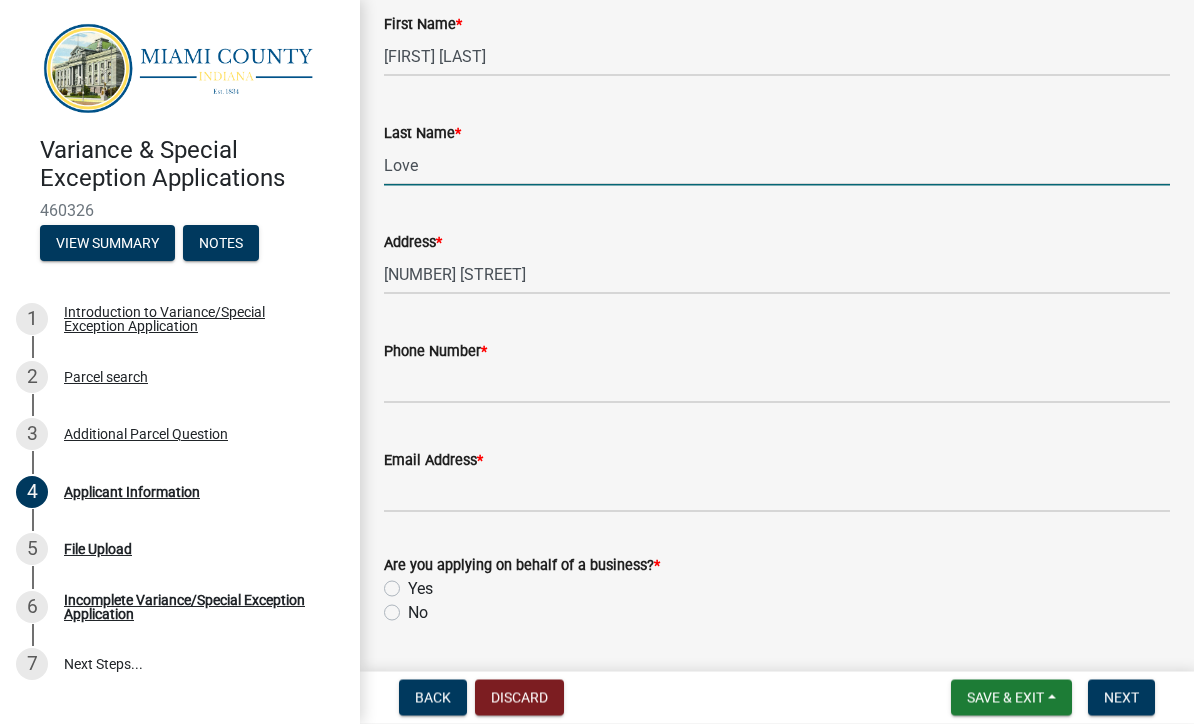 type on "Love" 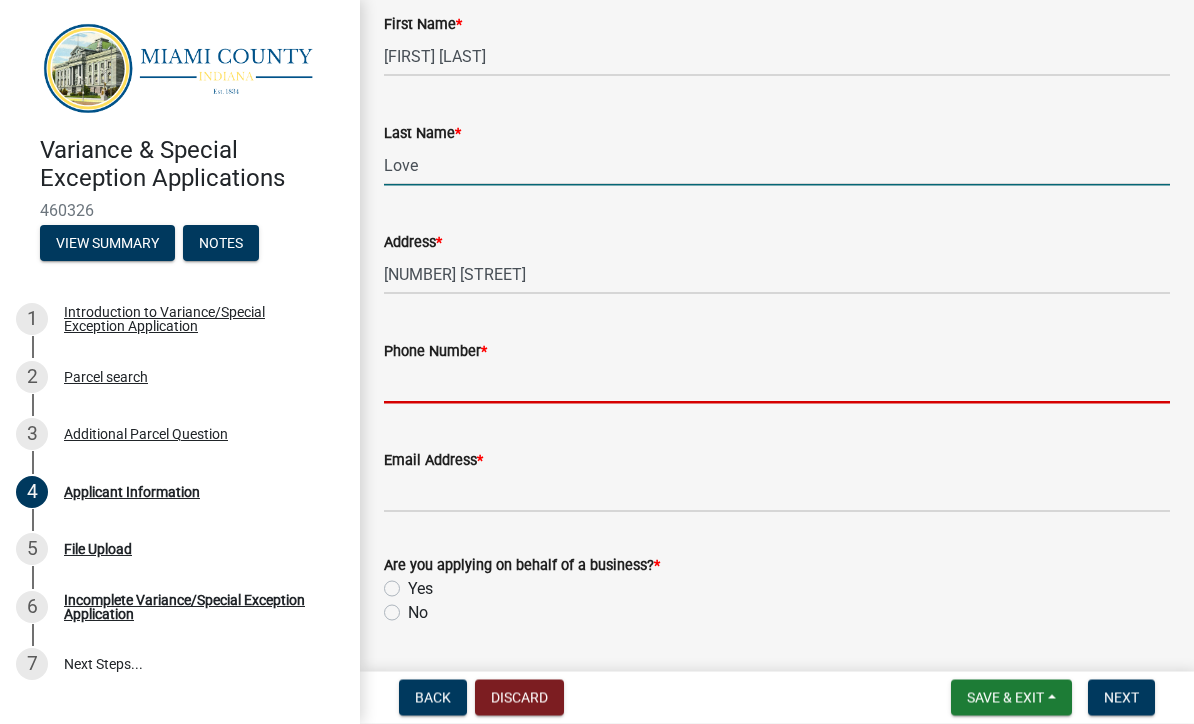 click on "Phone Number  *" at bounding box center [777, 383] 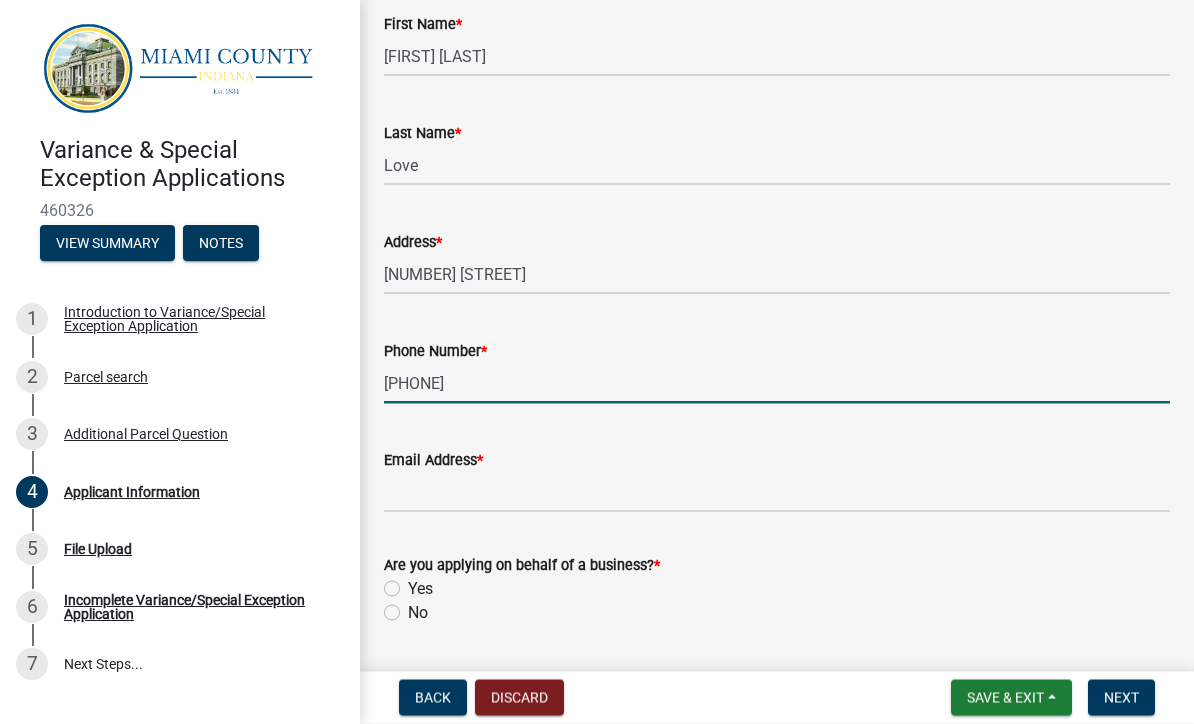 type on "[PHONE]" 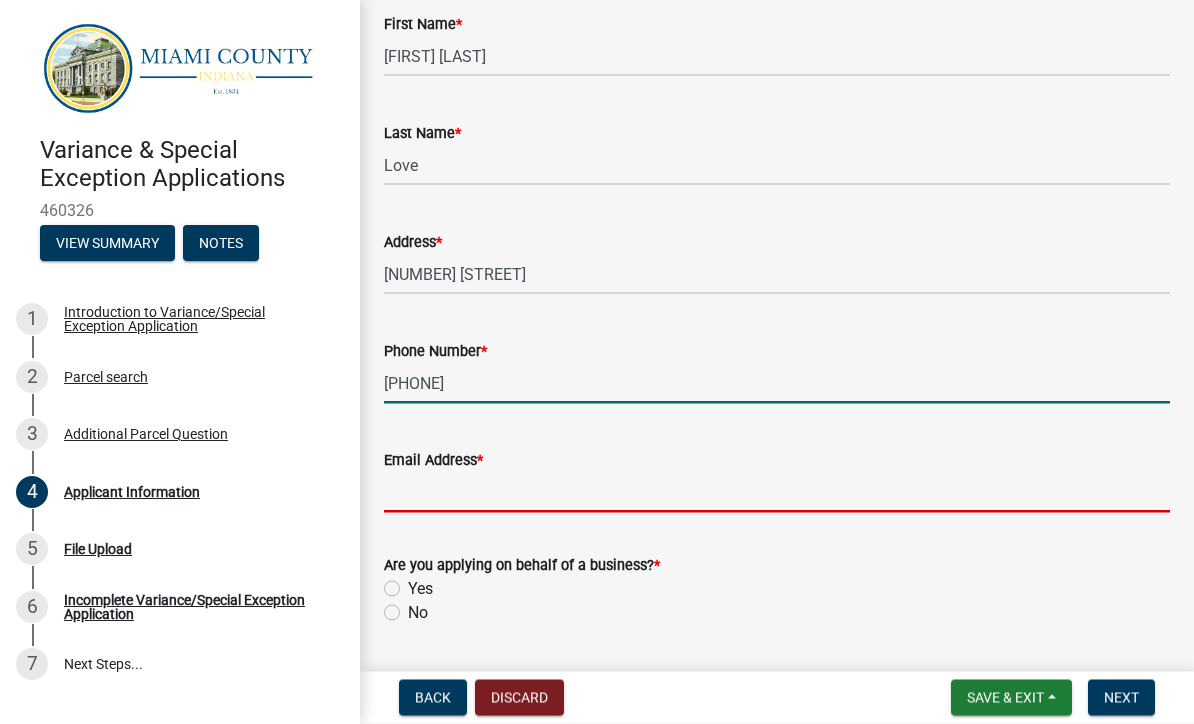 click on "Email Address  *" at bounding box center [777, 492] 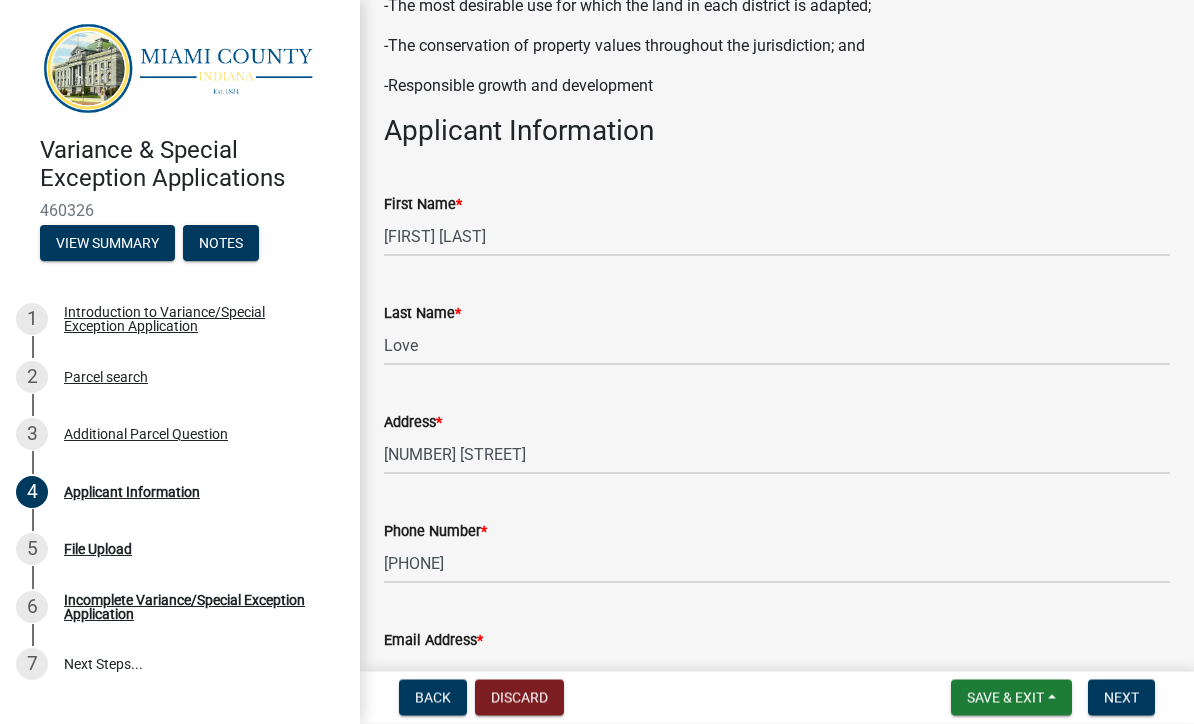 scroll, scrollTop: 351, scrollLeft: 0, axis: vertical 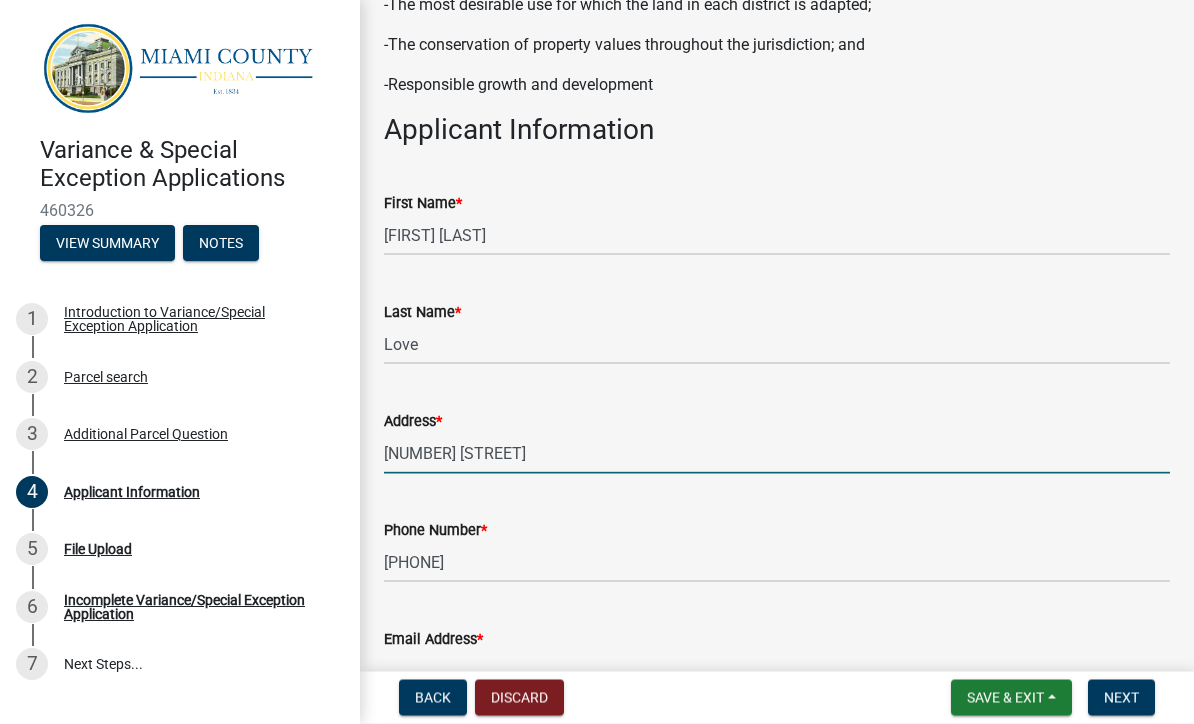 click on "[NUMBER] [STREET]" at bounding box center (777, 453) 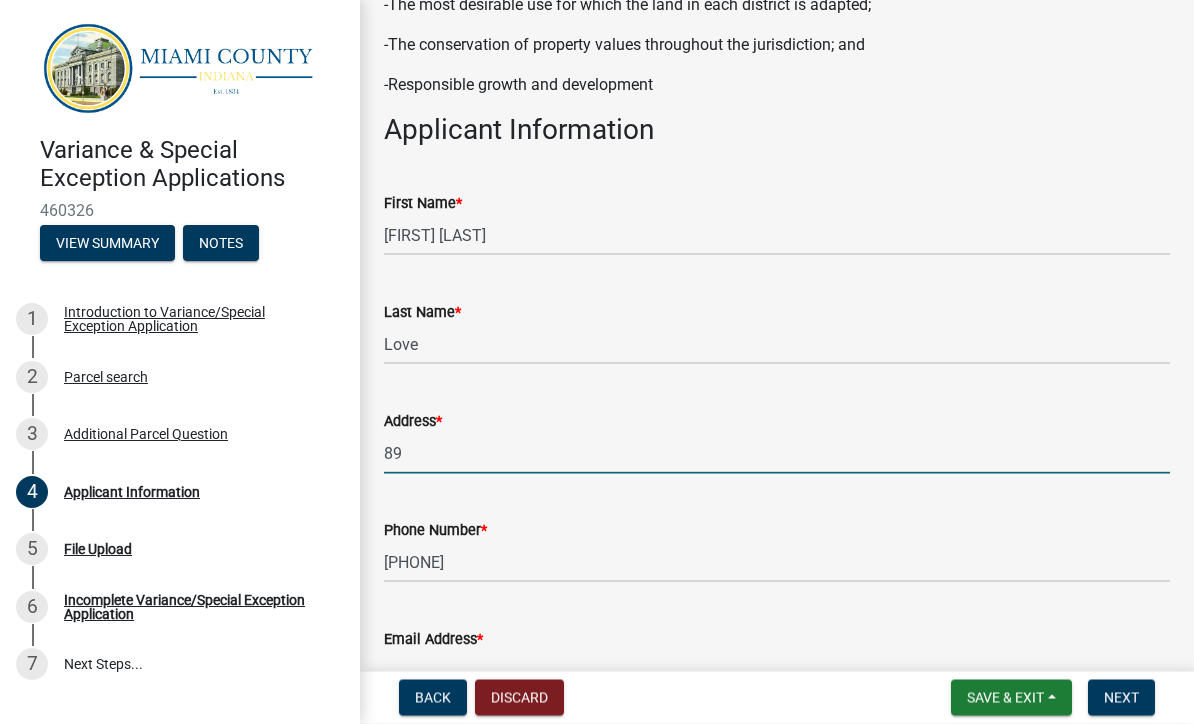 type on "8" 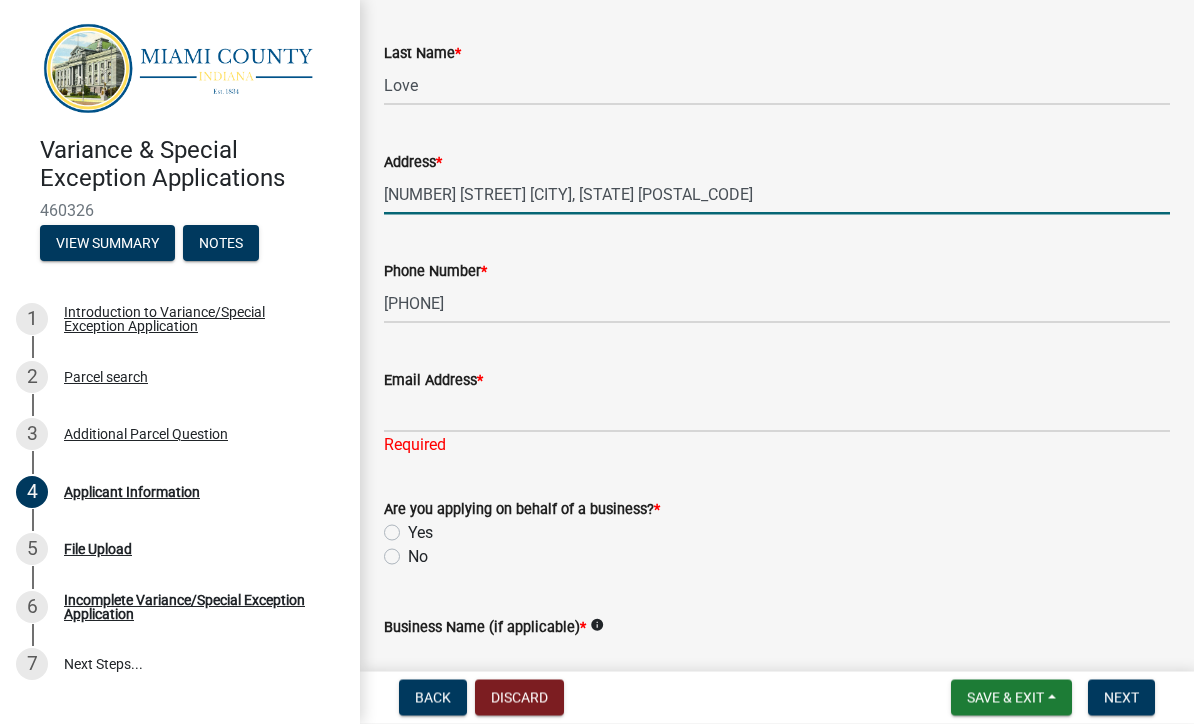 scroll, scrollTop: 613, scrollLeft: 0, axis: vertical 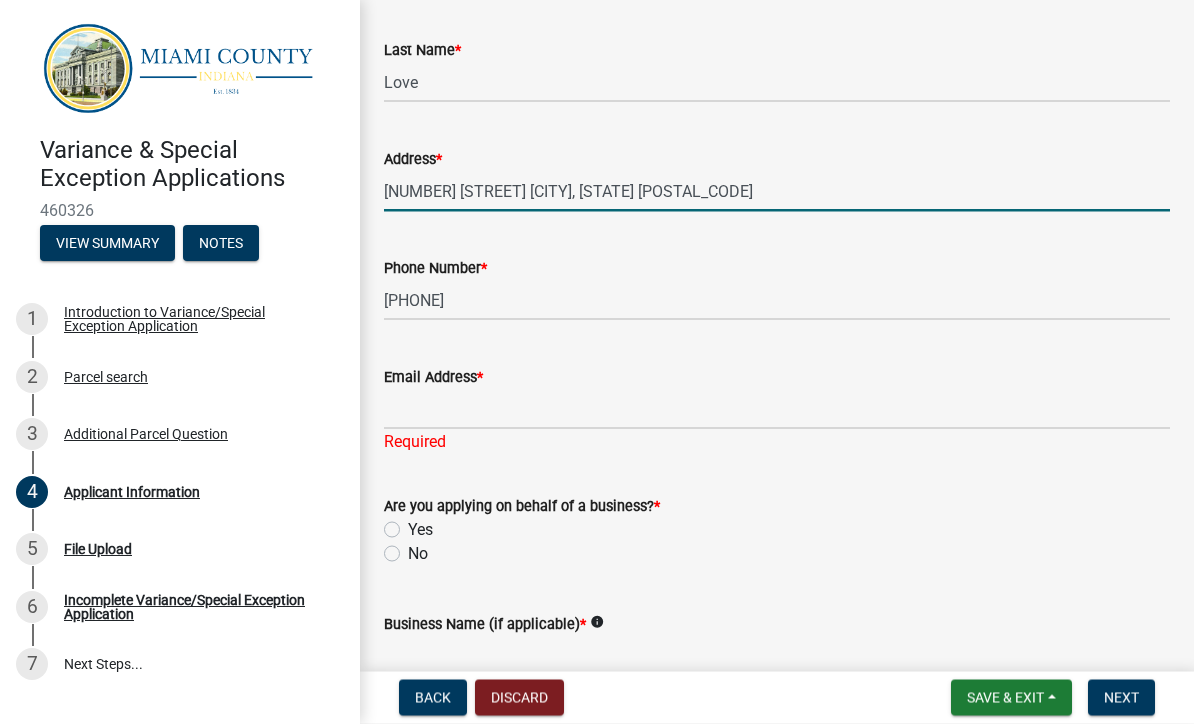 type on "[NUMBER] [STREET] [CITY], [STATE] [POSTAL_CODE]" 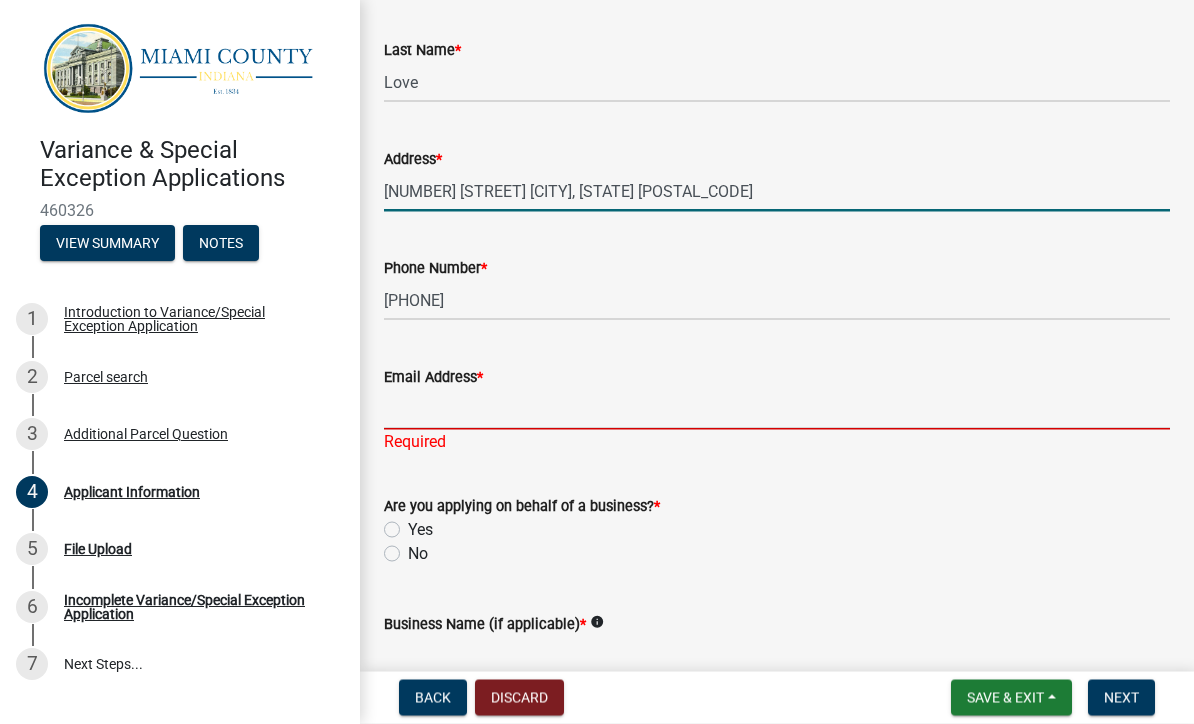 click on "Email Address  *" at bounding box center [777, 409] 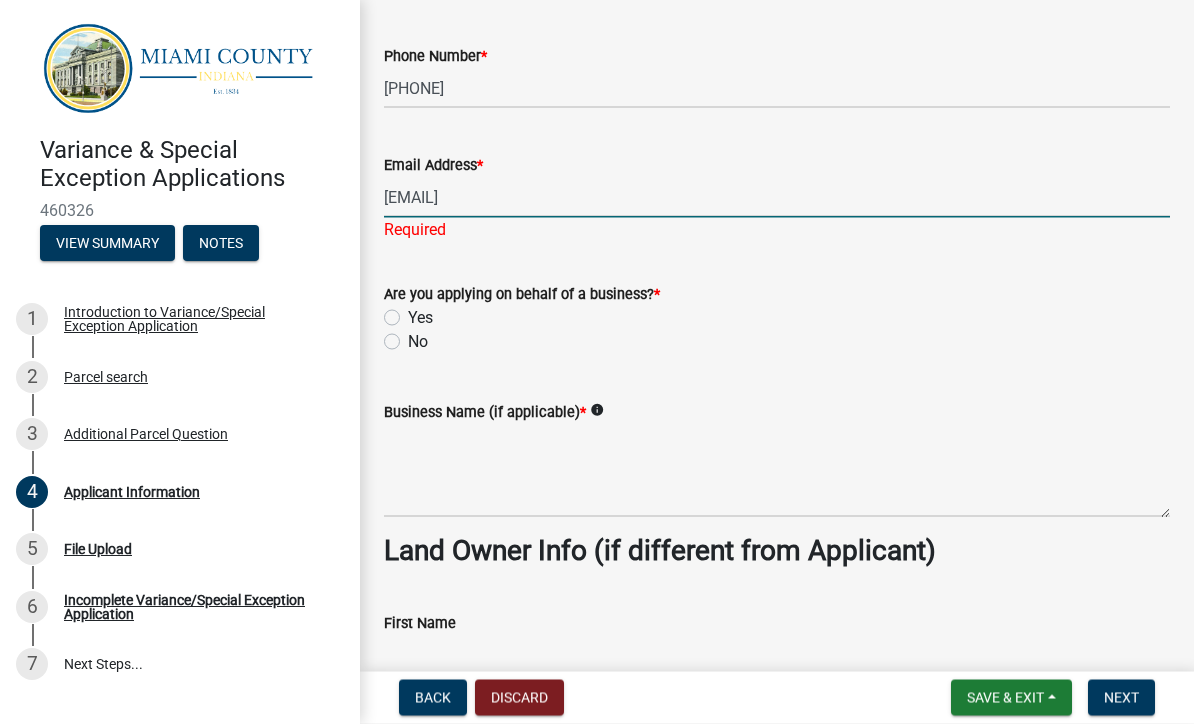 scroll, scrollTop: 832, scrollLeft: 0, axis: vertical 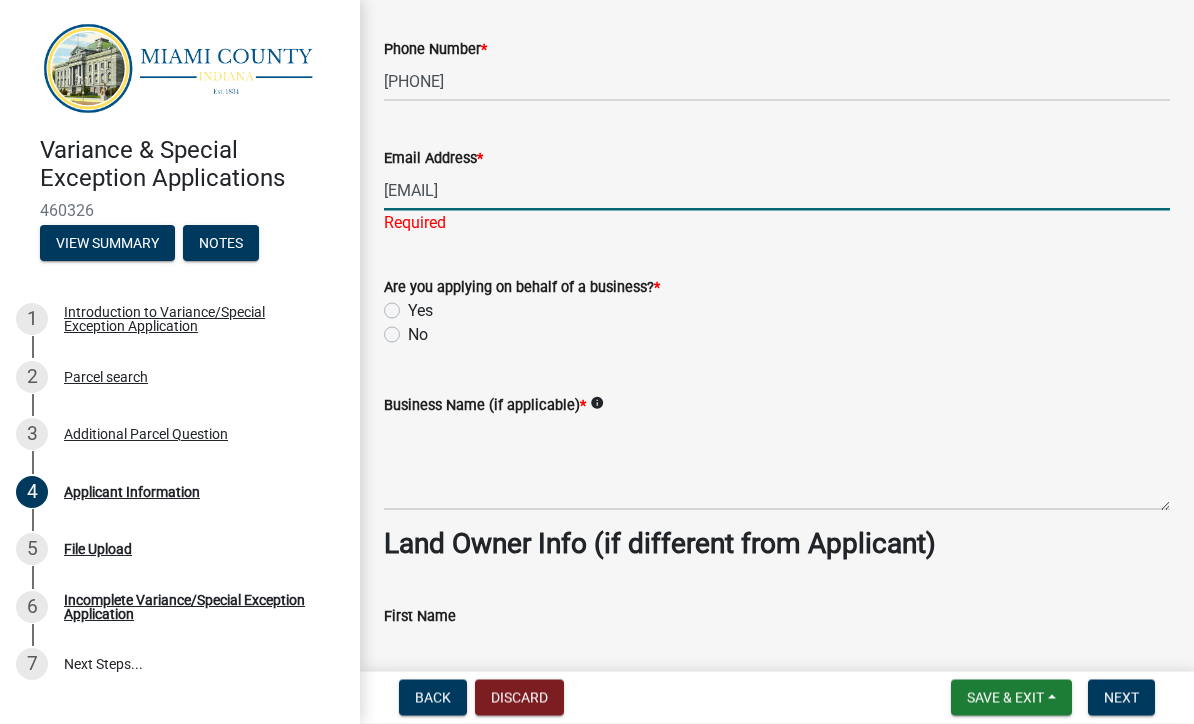 type on "[EMAIL]" 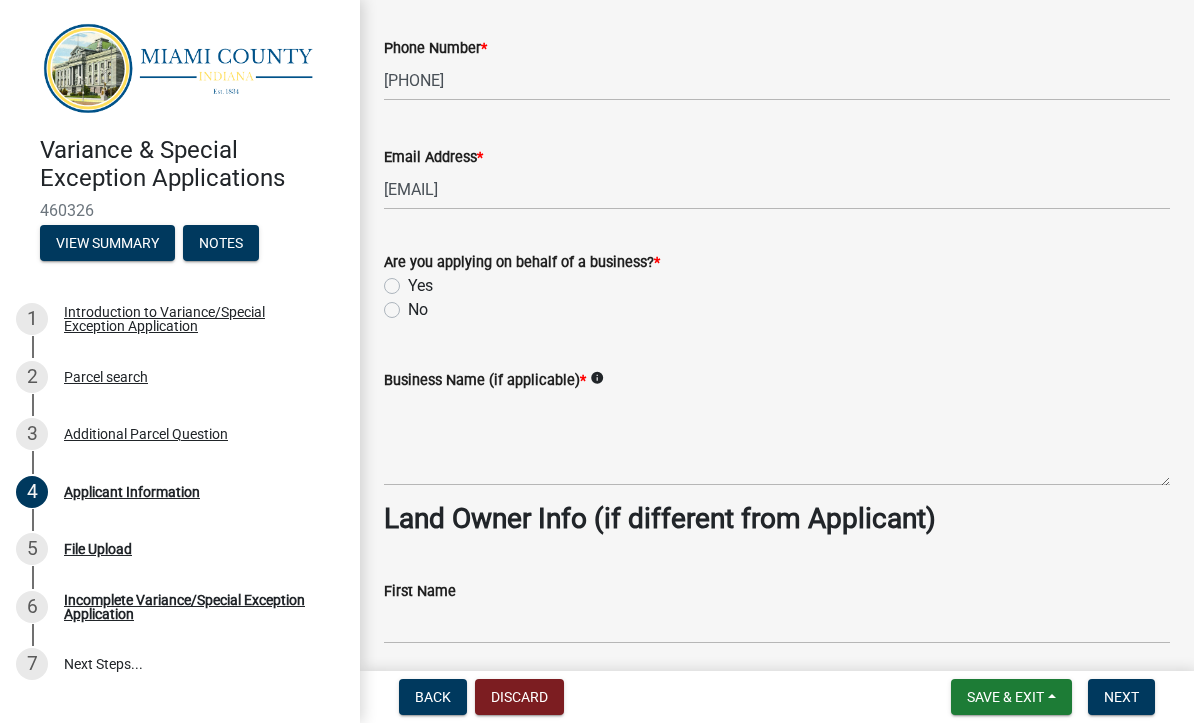 click on "No" 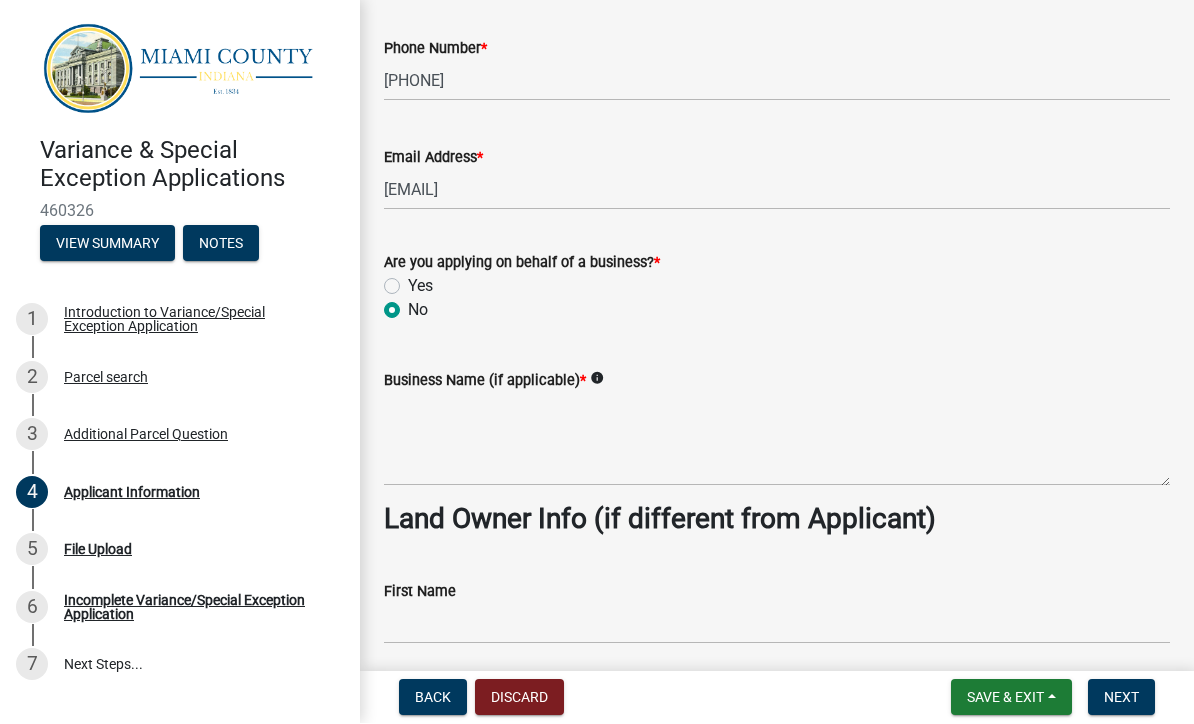 radio on "true" 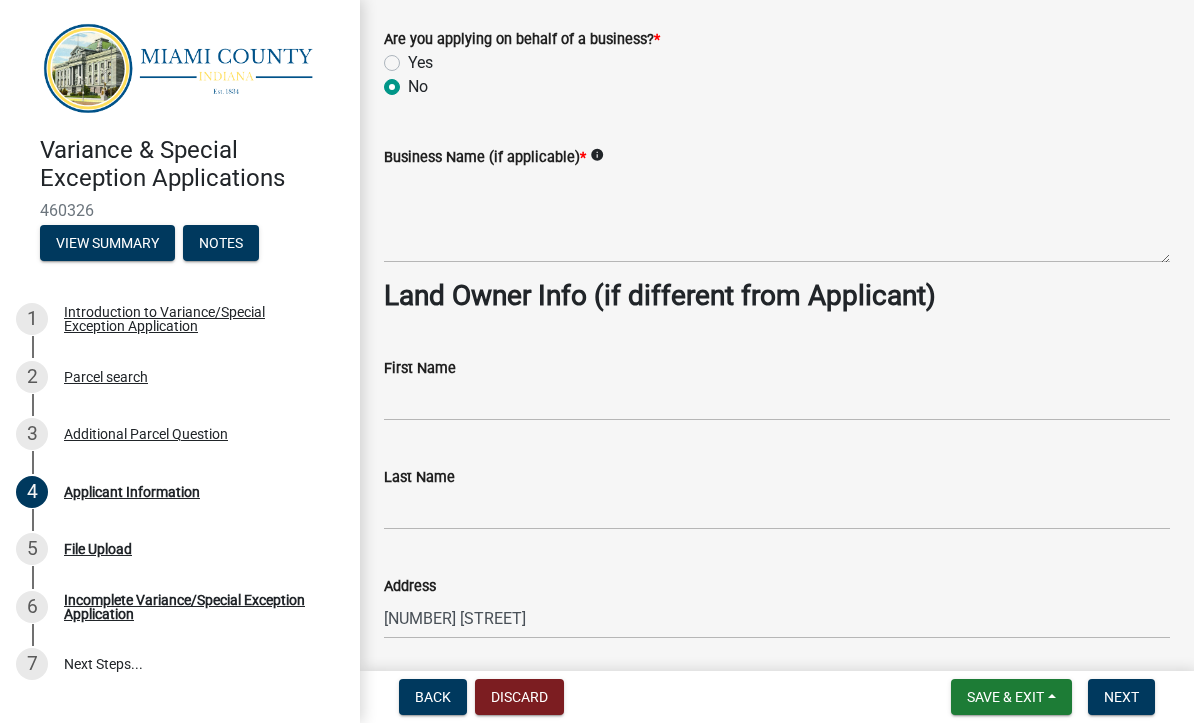 scroll, scrollTop: 1050, scrollLeft: 0, axis: vertical 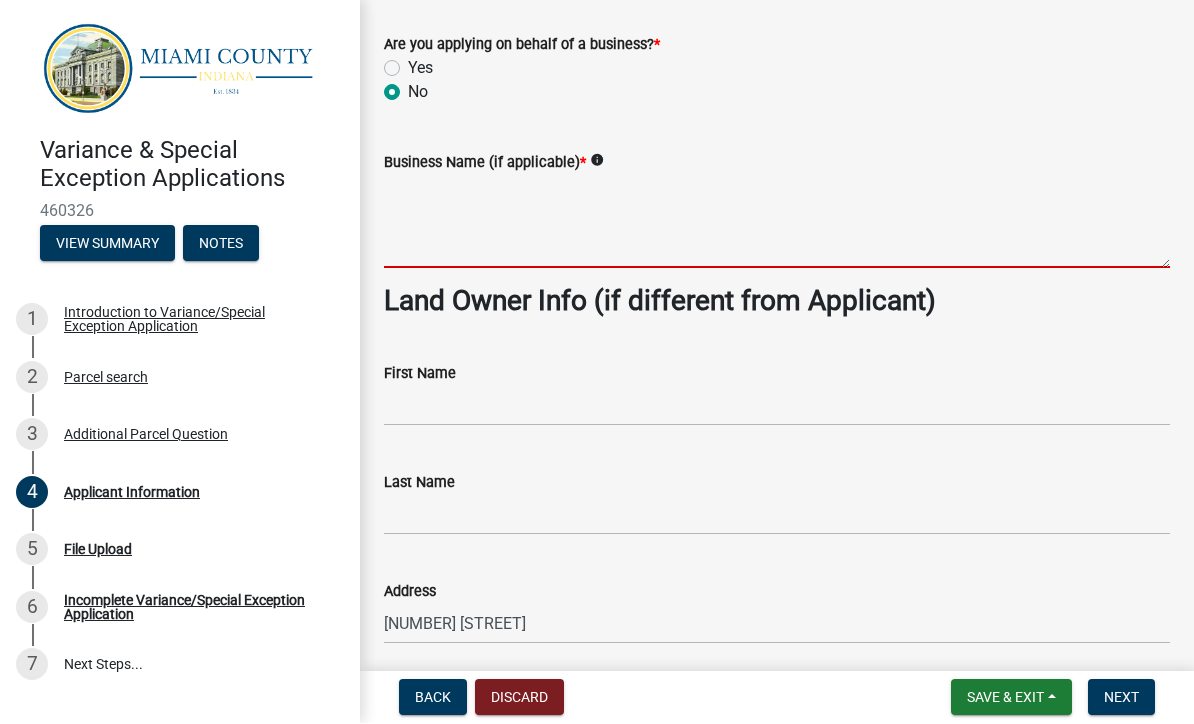 click on "[BUSINESS]" at bounding box center (777, 222) 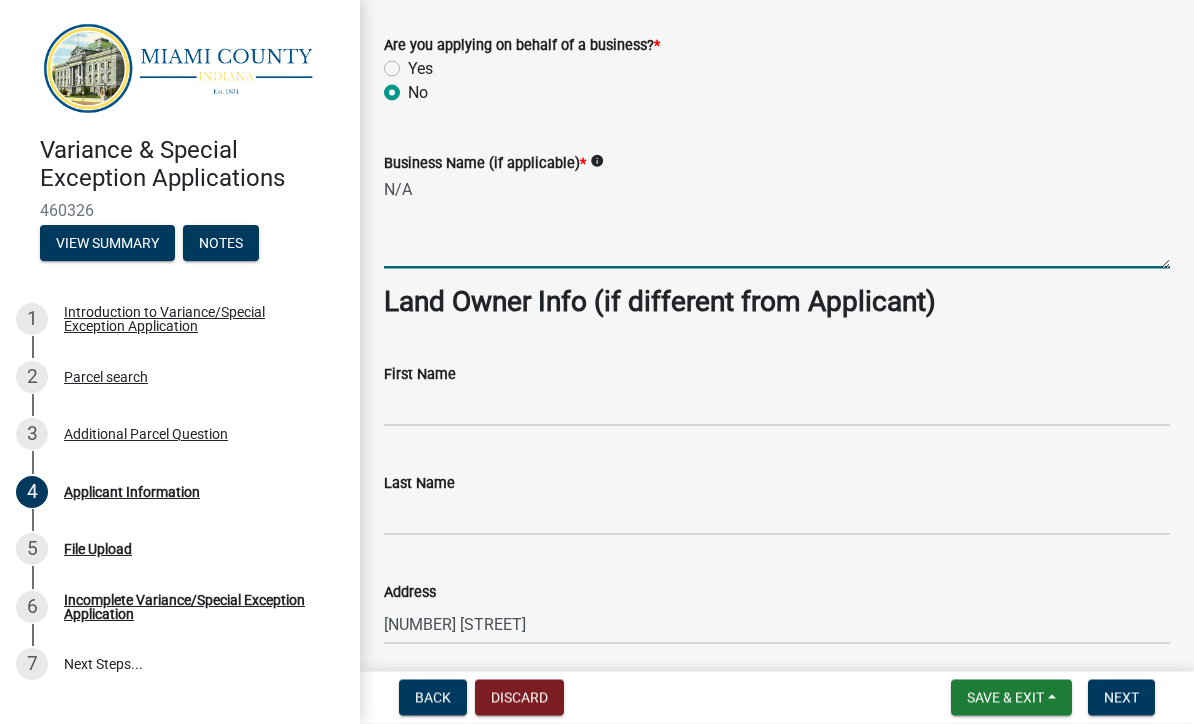 type on "N/A" 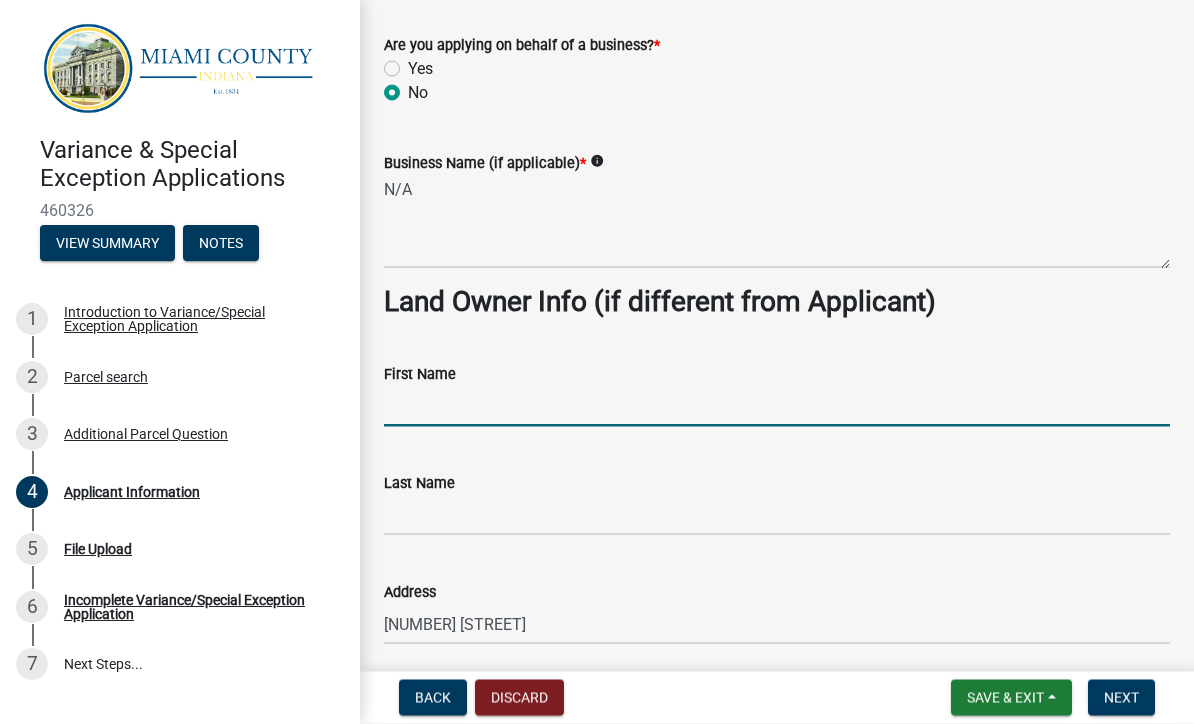 click on "First Name" at bounding box center (777, 406) 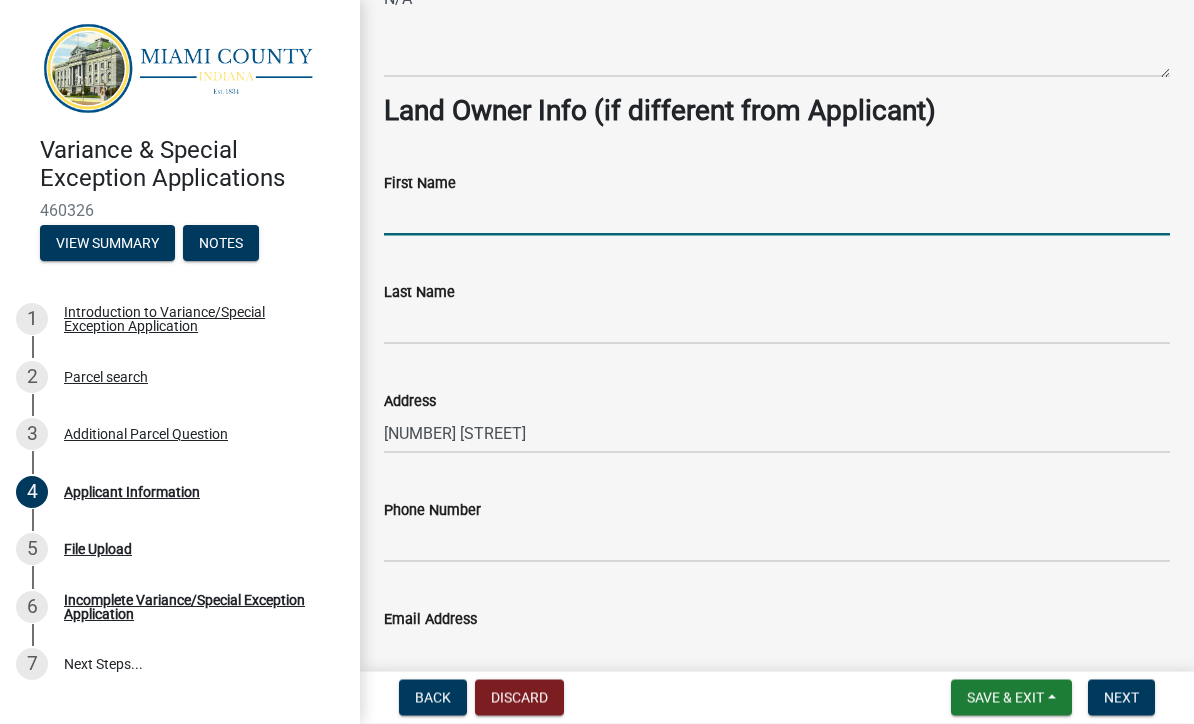 scroll, scrollTop: 1286, scrollLeft: 0, axis: vertical 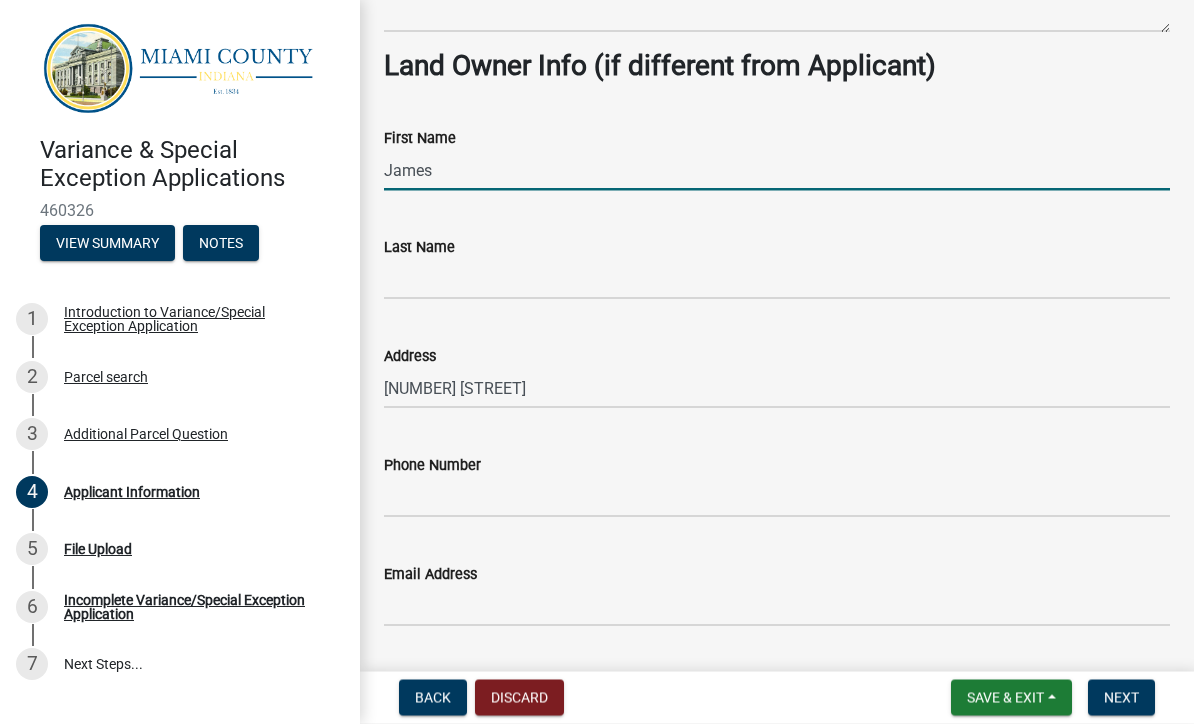 type on "James" 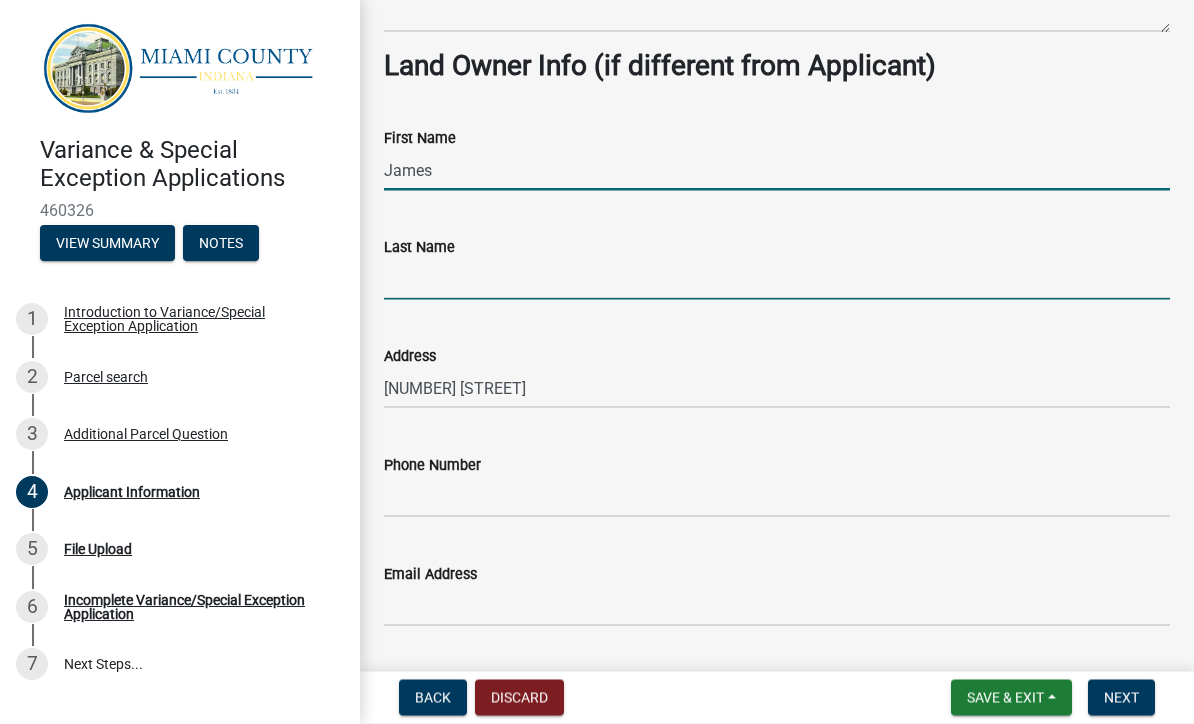 click on "Last Name" at bounding box center [777, 279] 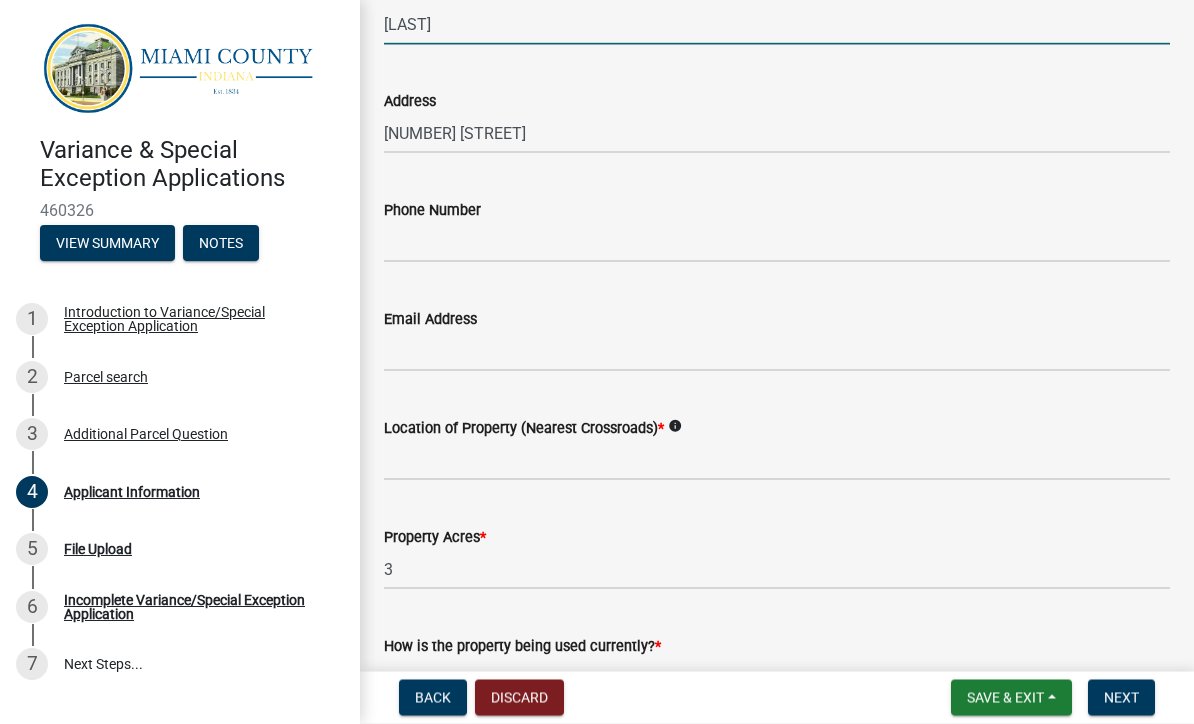 scroll, scrollTop: 1542, scrollLeft: 0, axis: vertical 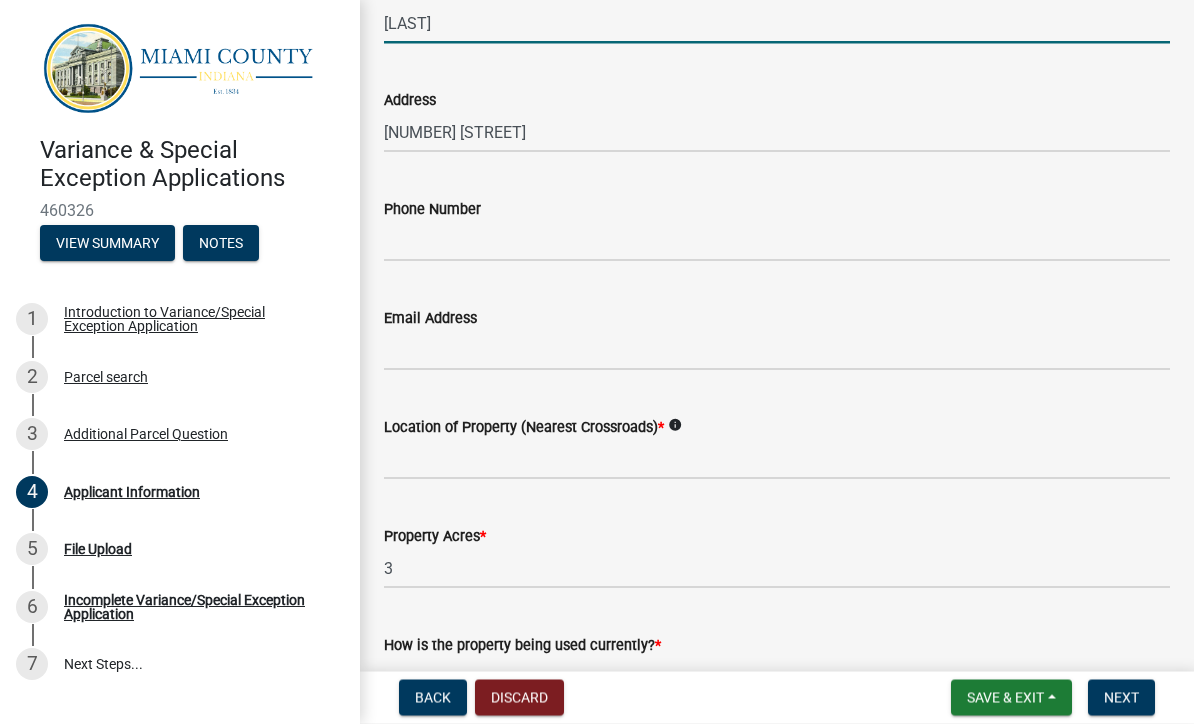 type on "[LAST]" 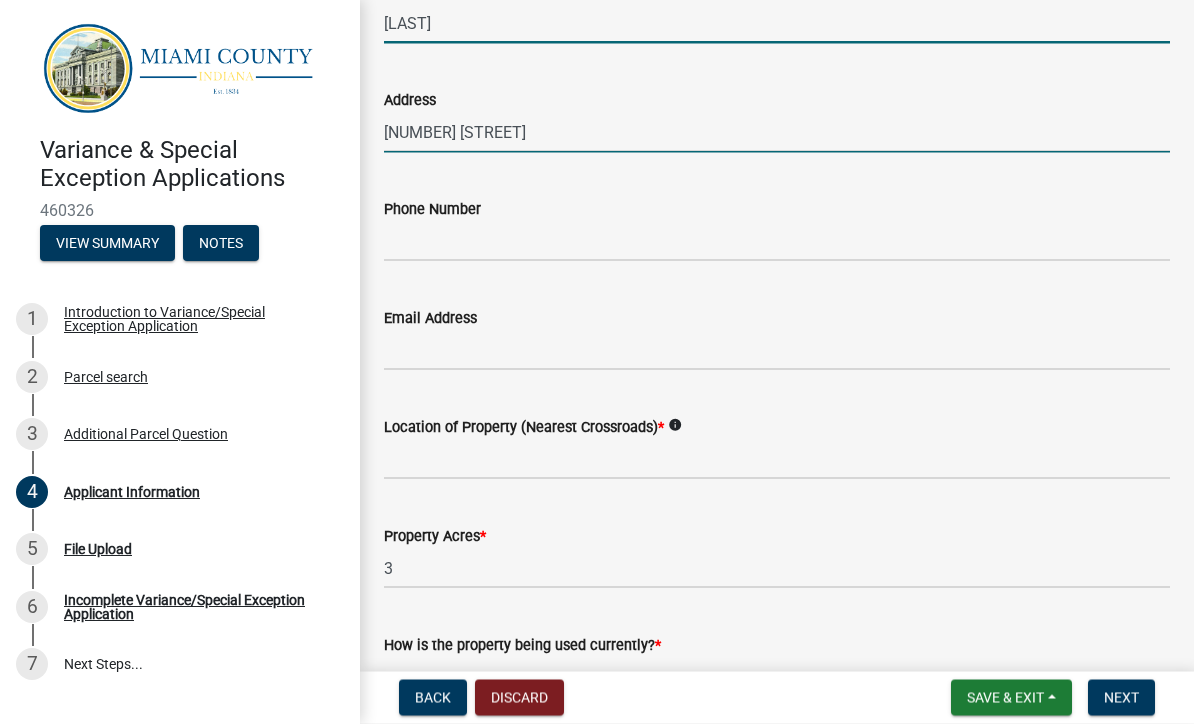 click on "[NUMBER] [STREET]" at bounding box center (777, 132) 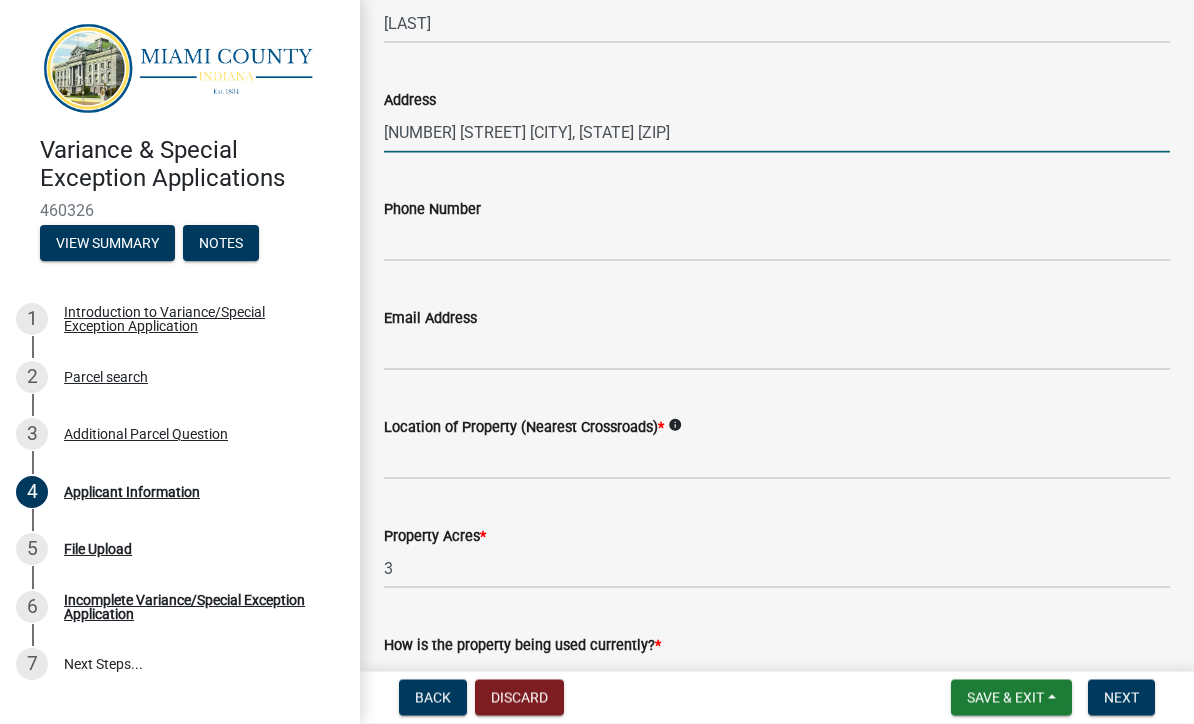type on "[NUMBER] [STREET] [CITY], [STATE] [ZIP]" 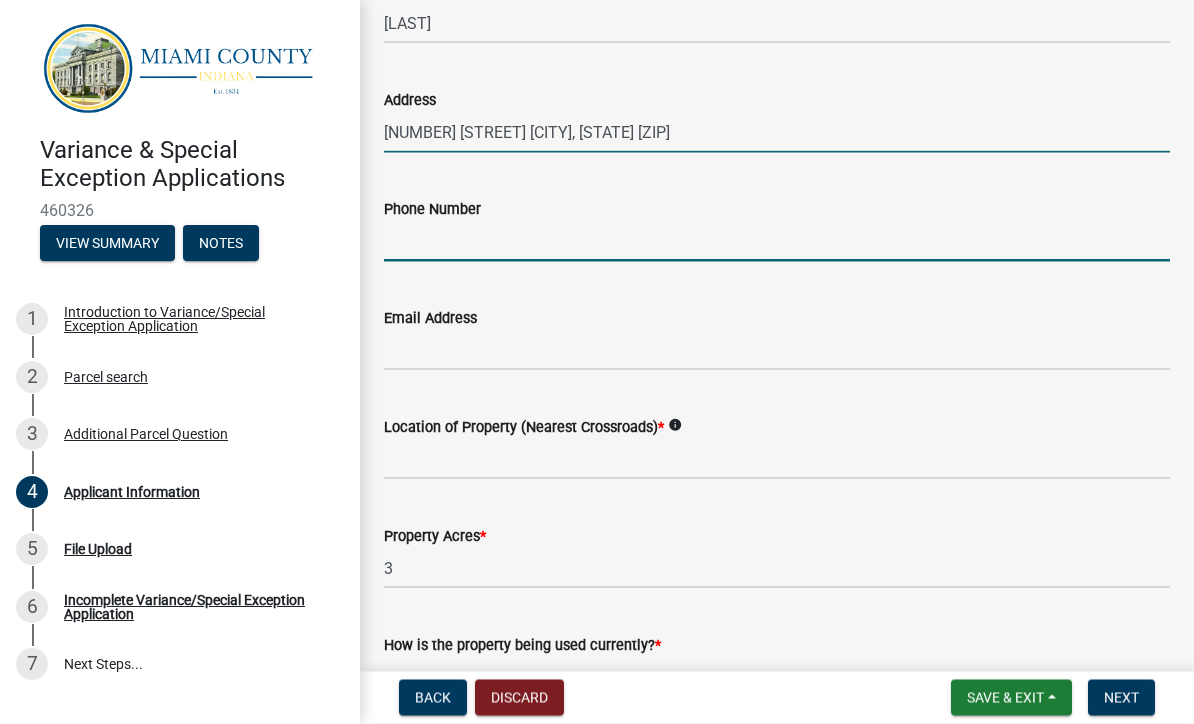 click on "Phone Number" at bounding box center [777, 241] 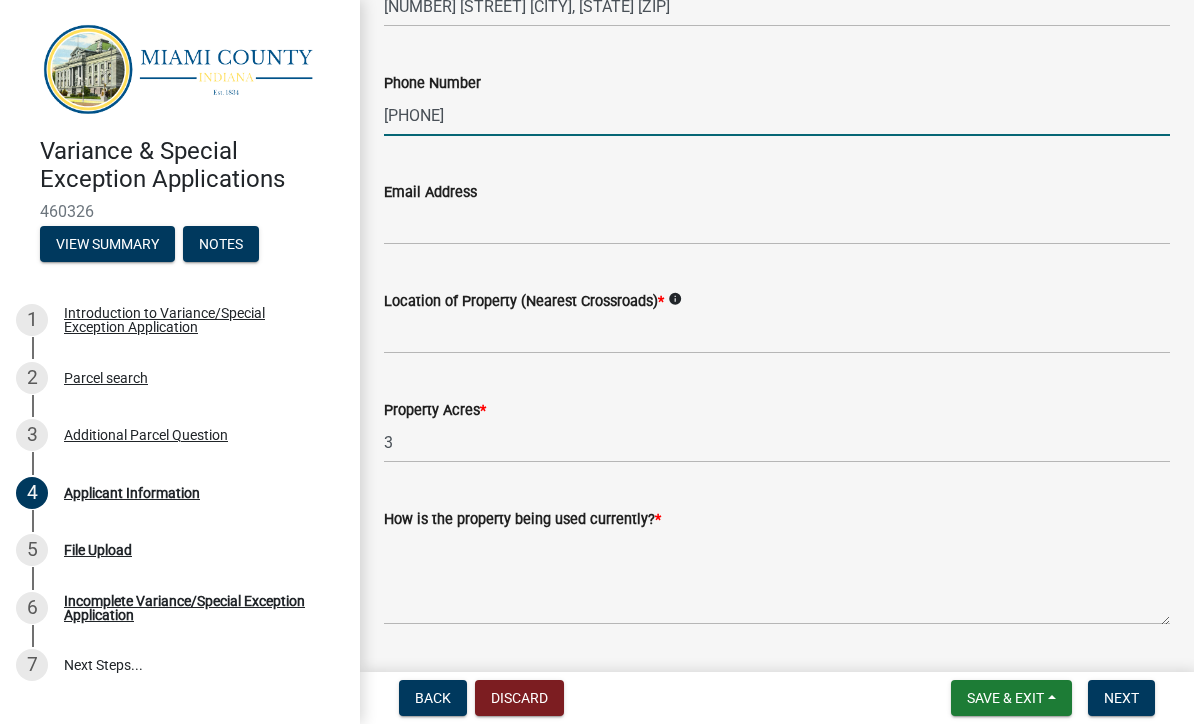 scroll, scrollTop: 1674, scrollLeft: 0, axis: vertical 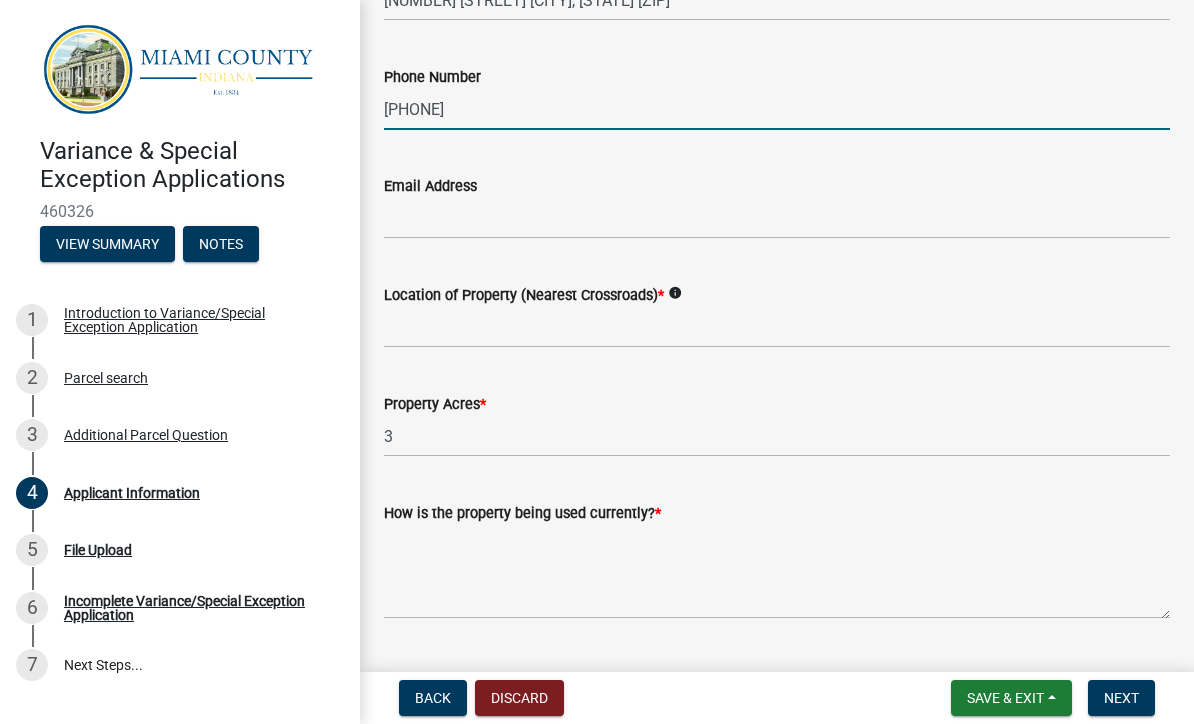 type on "[PHONE]" 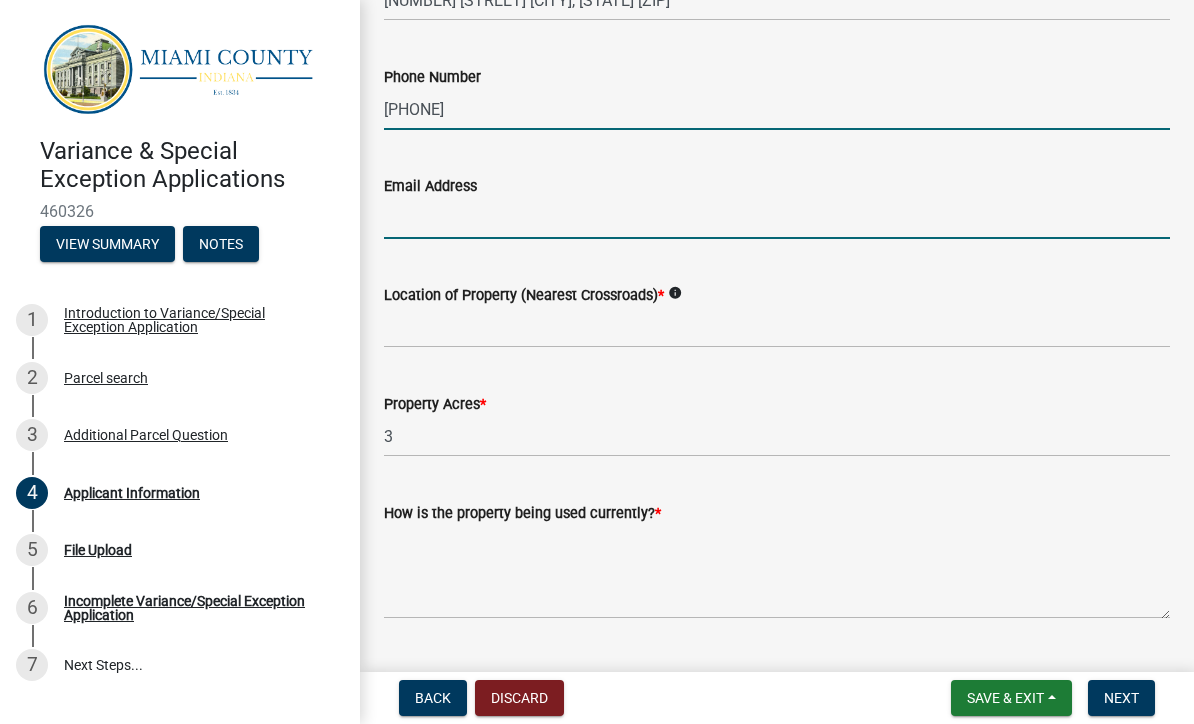 click on "Email Address" at bounding box center (777, 218) 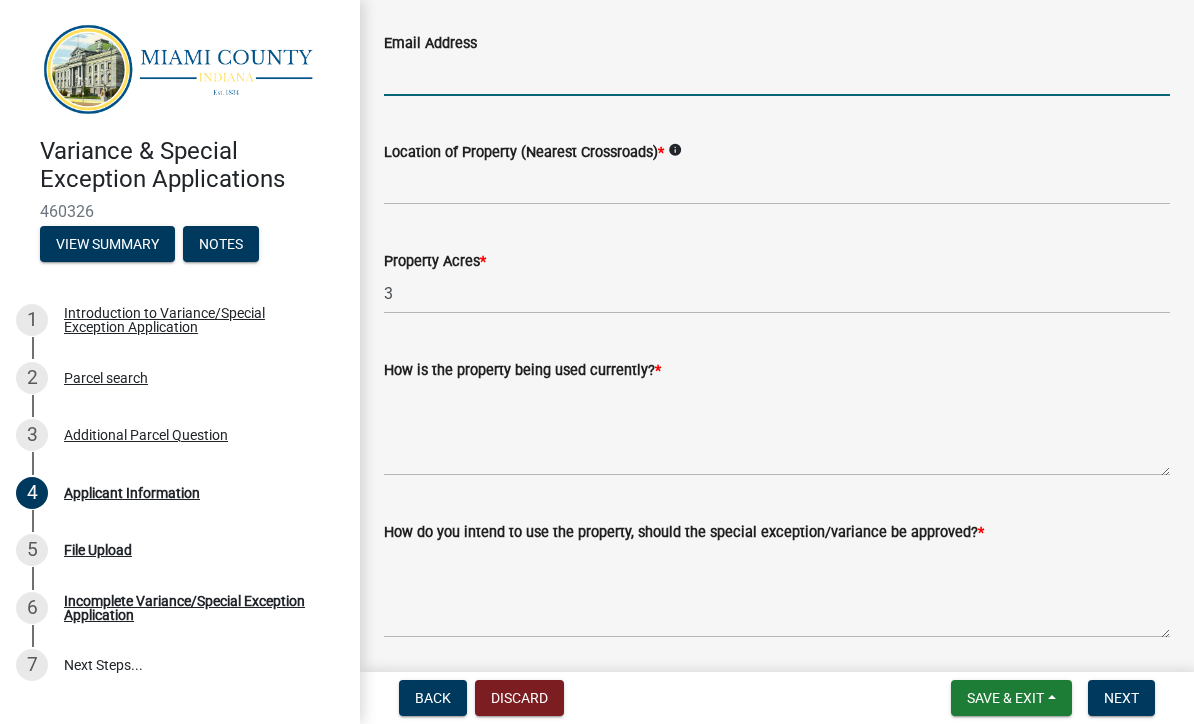 scroll, scrollTop: 1823, scrollLeft: 0, axis: vertical 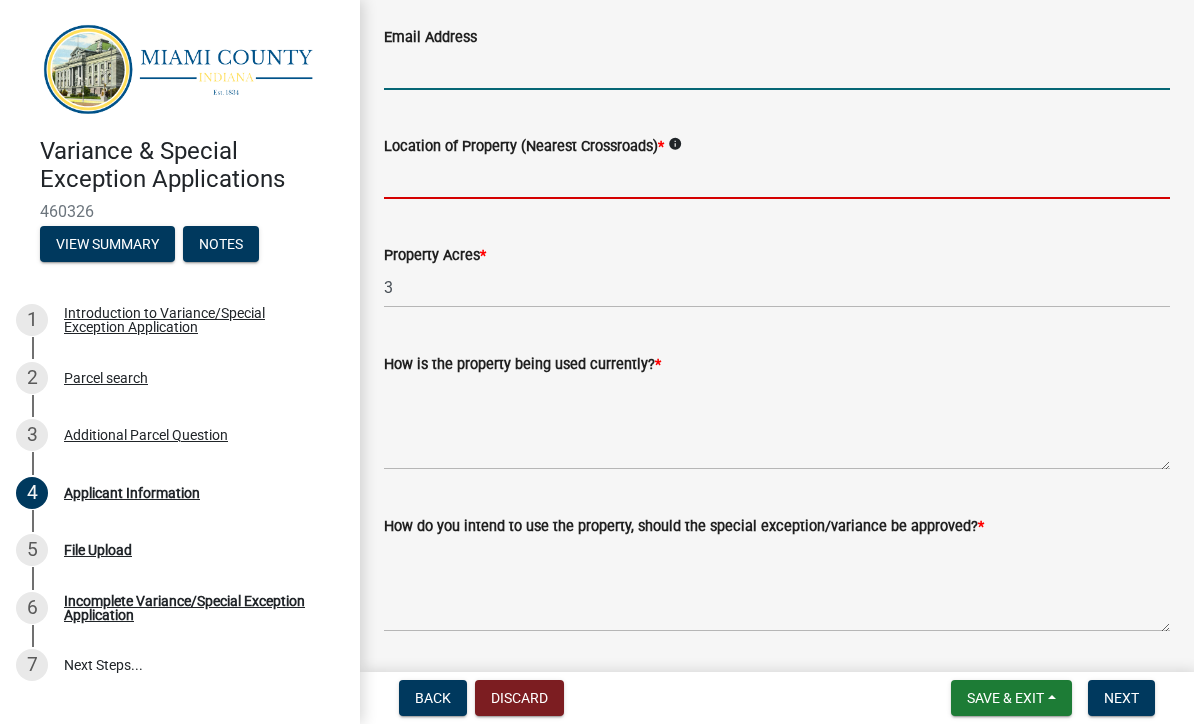 click on "Location of Property (Nearest Crossroads)  *" at bounding box center [777, 178] 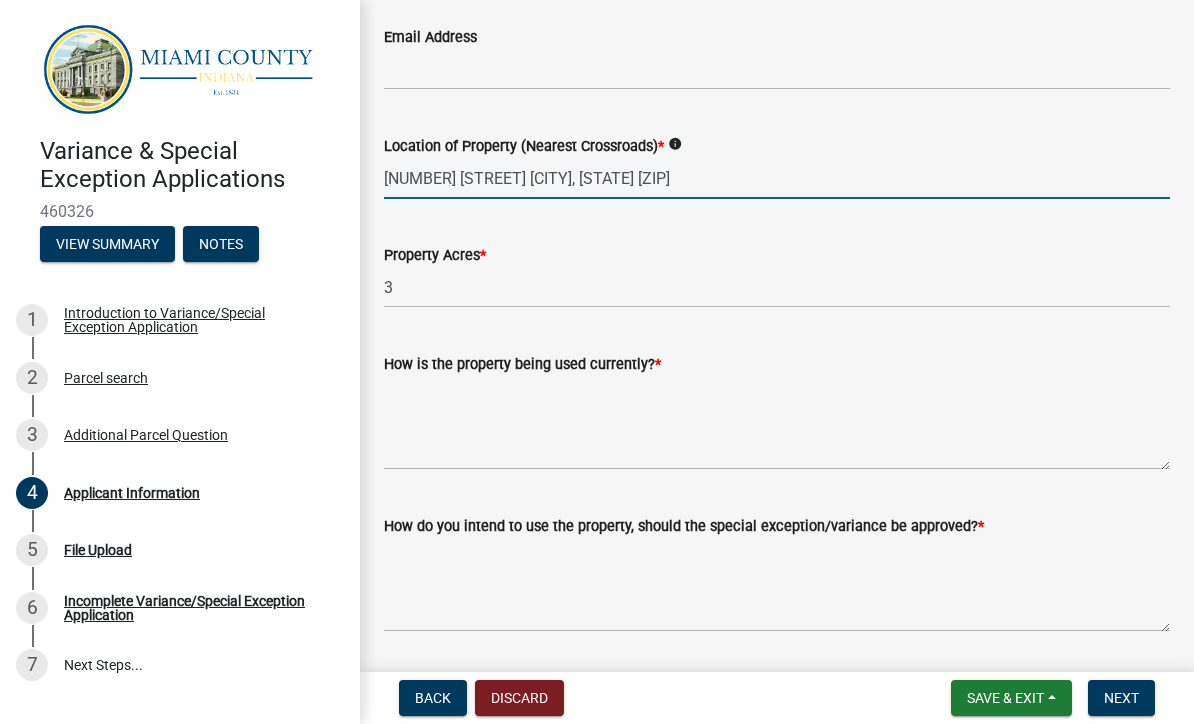 type on "[NUMBER] [STREET] [CITY], [STATE] [ZIP]" 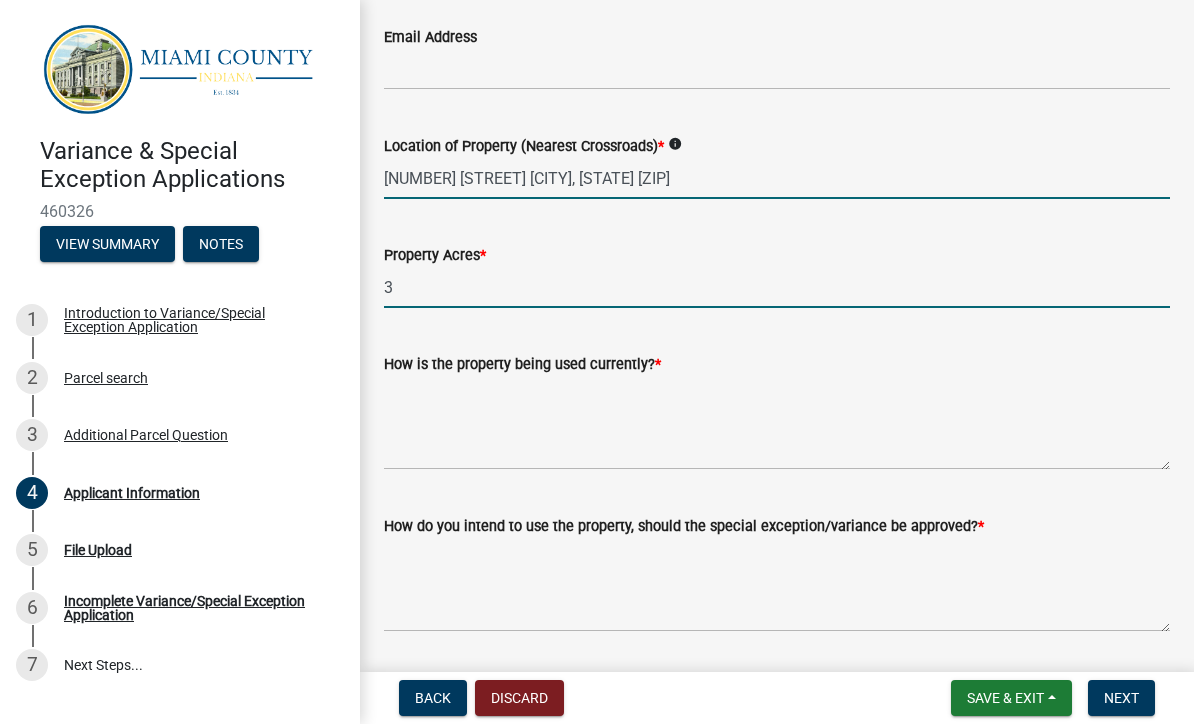 click on "3" at bounding box center (777, 287) 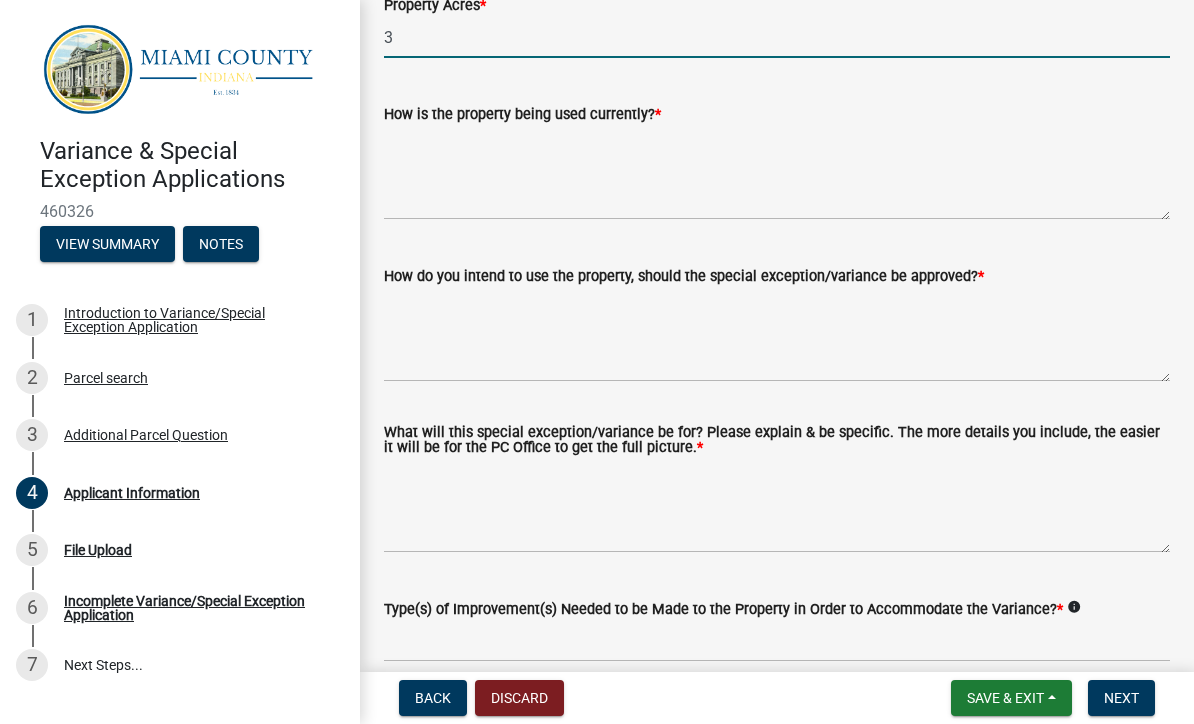 scroll, scrollTop: 2082, scrollLeft: 0, axis: vertical 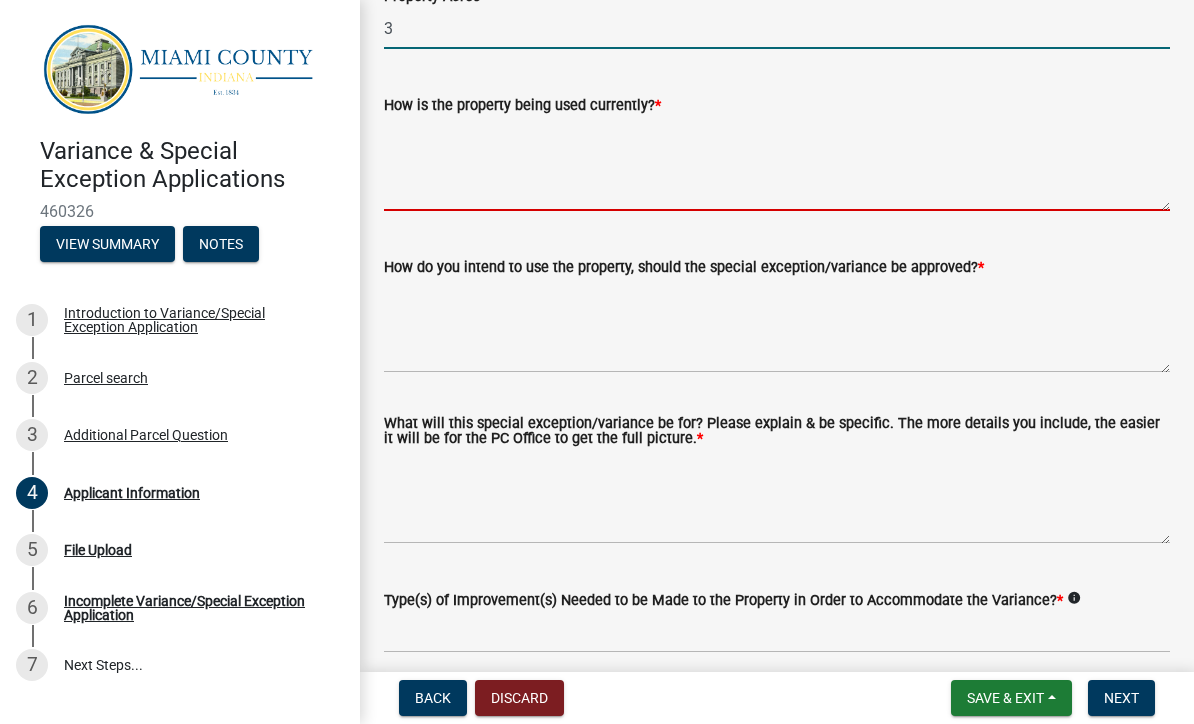 click on "How is the property being used currently?  *" at bounding box center (777, 164) 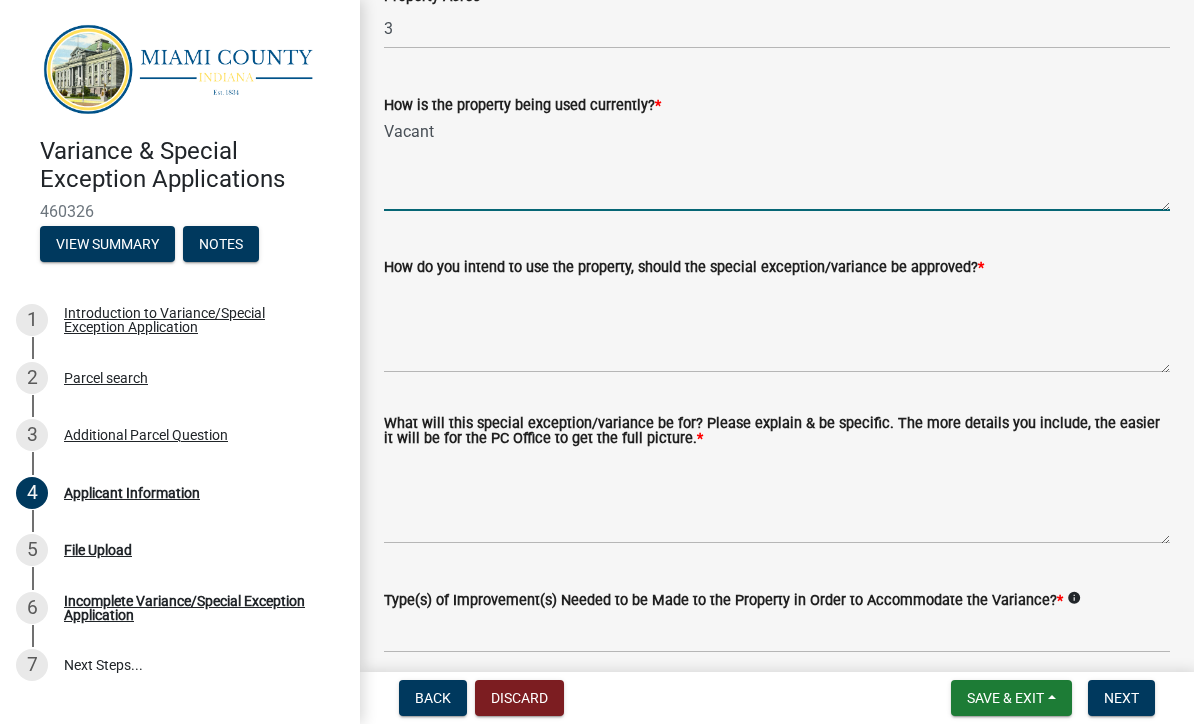 type on "Vacant" 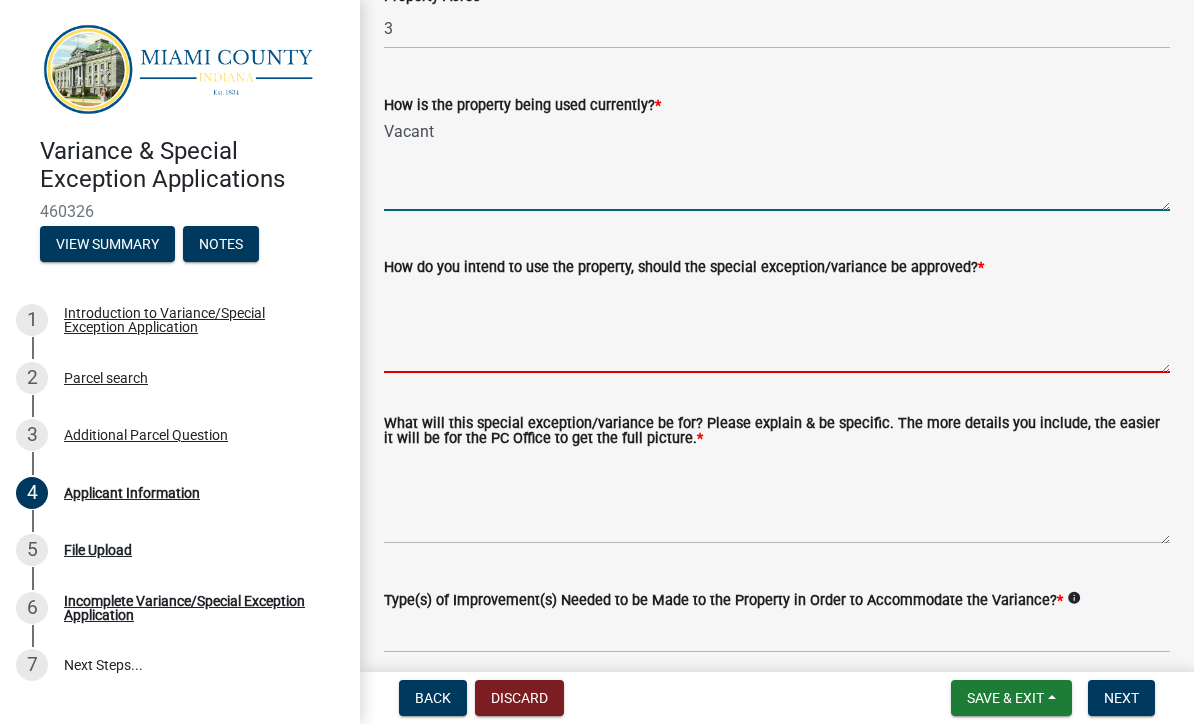 click on "How do you intend to use the property, should the special exception/variance be approved?  *" at bounding box center [777, 326] 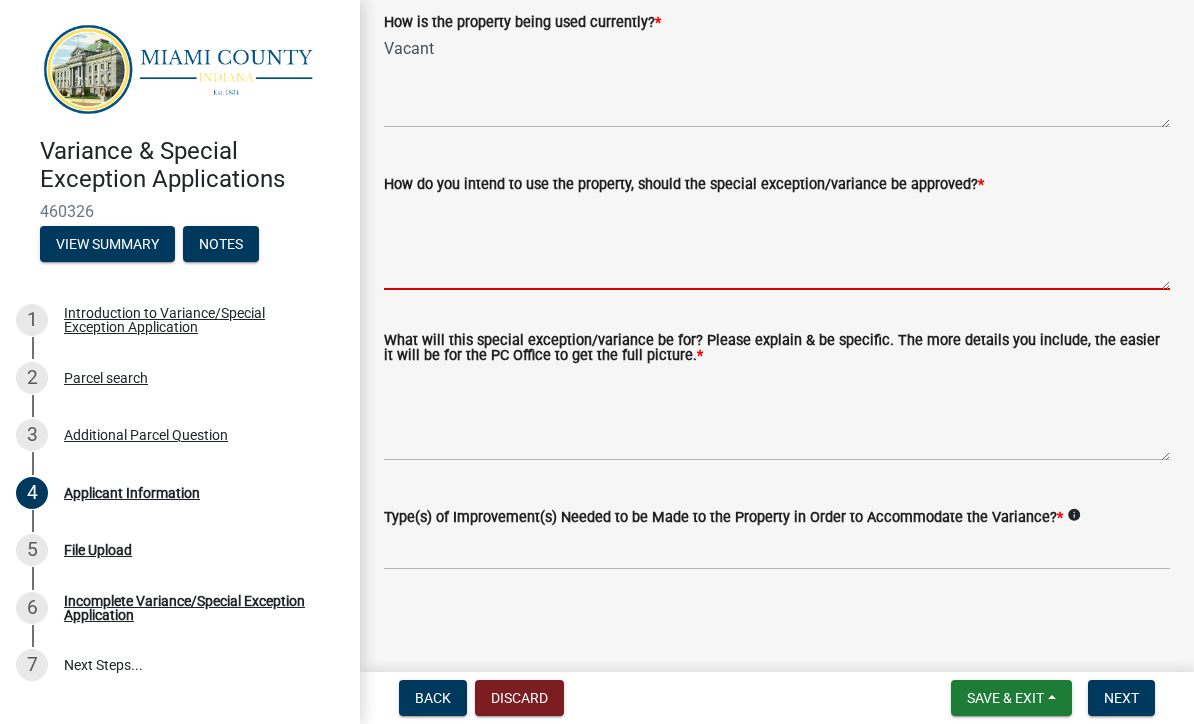 scroll, scrollTop: 2164, scrollLeft: 0, axis: vertical 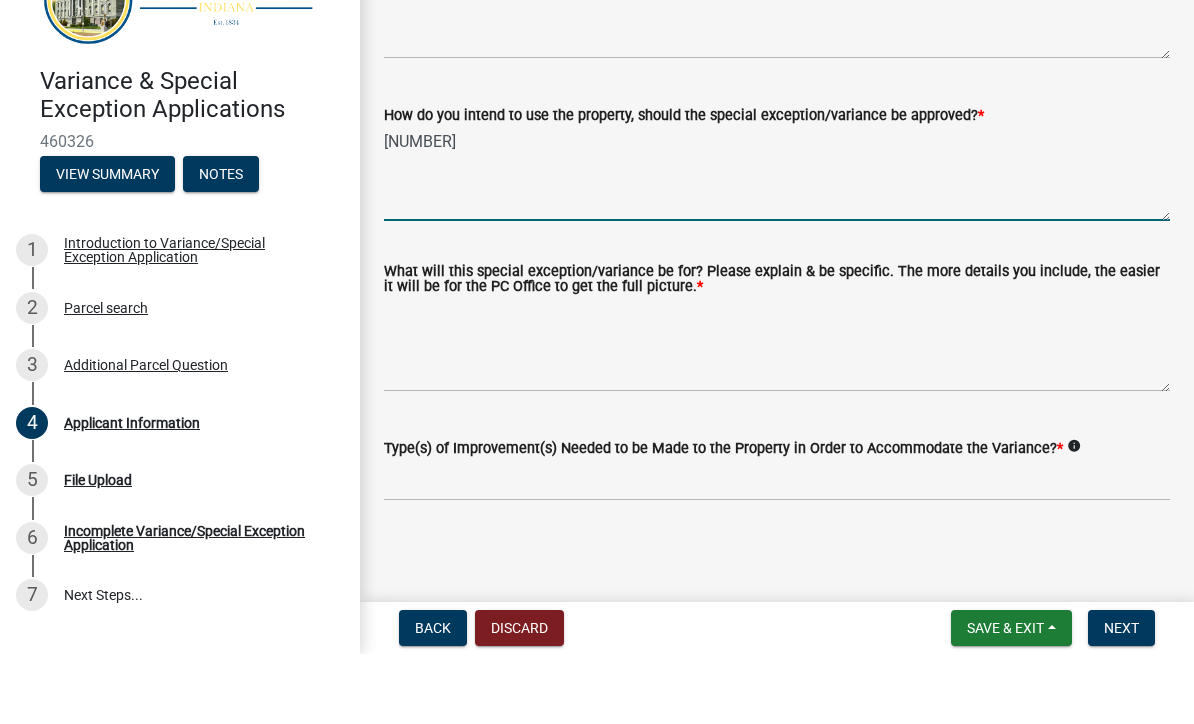 type on "[NUMBER]" 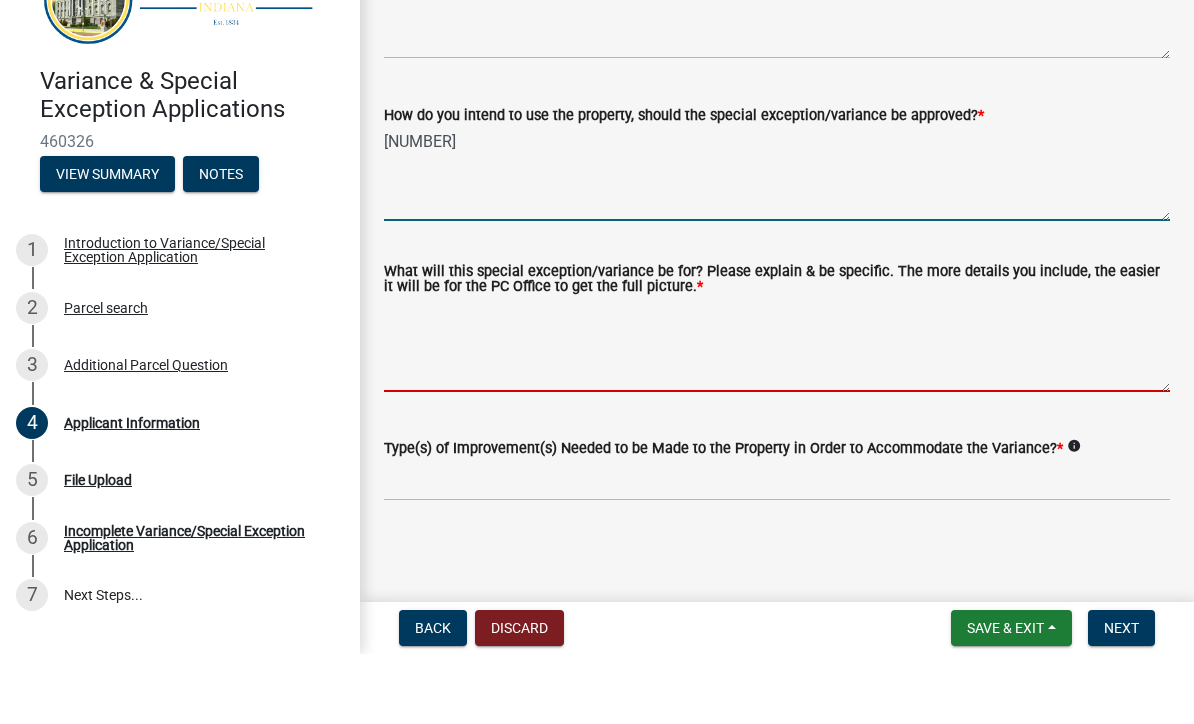 click on "What will this special exception/variance be for? Please explain & be specific. The more details you include, the easier it will be for the PC Office to get the full picture.  *" at bounding box center [777, 415] 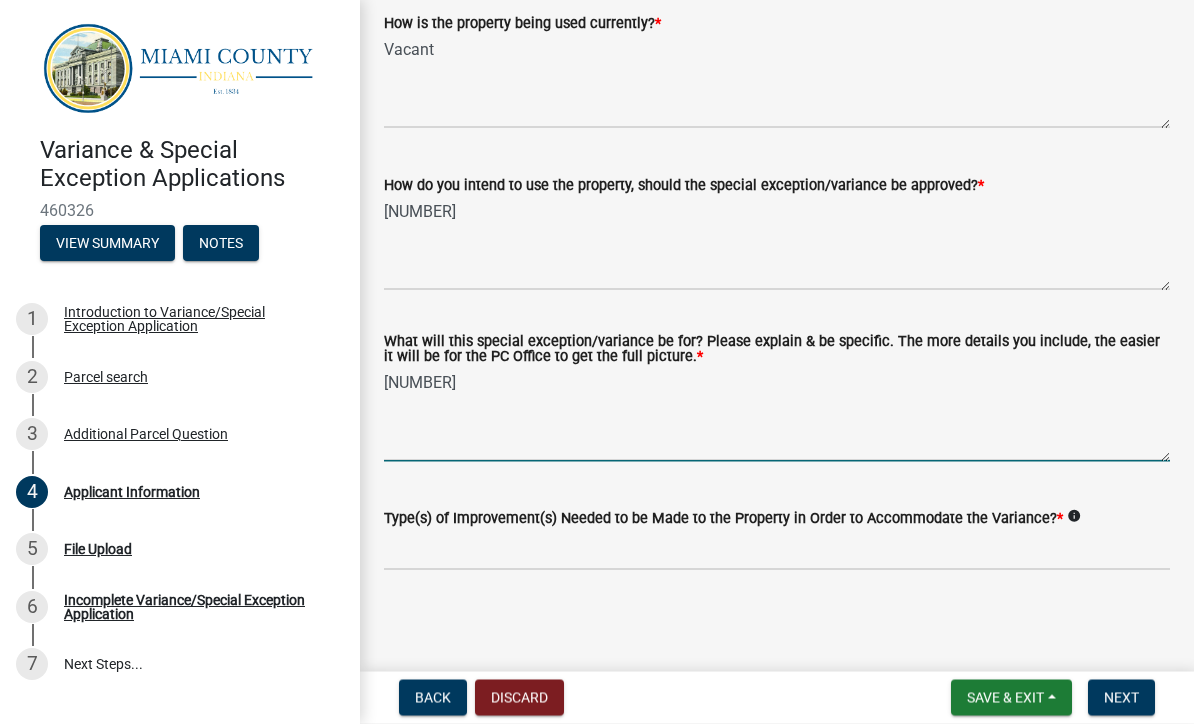 click on "[NUMBER]" at bounding box center [777, 415] 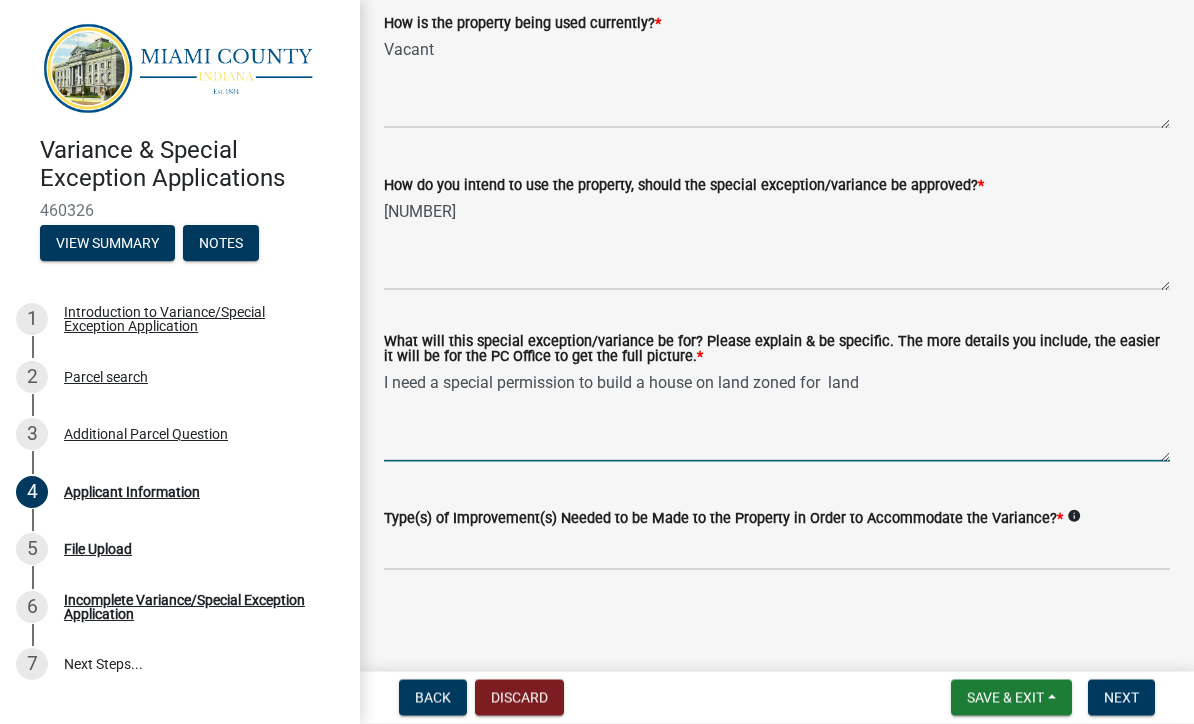 click on "I need a special permission to build a house on land zoned for  land" at bounding box center [777, 415] 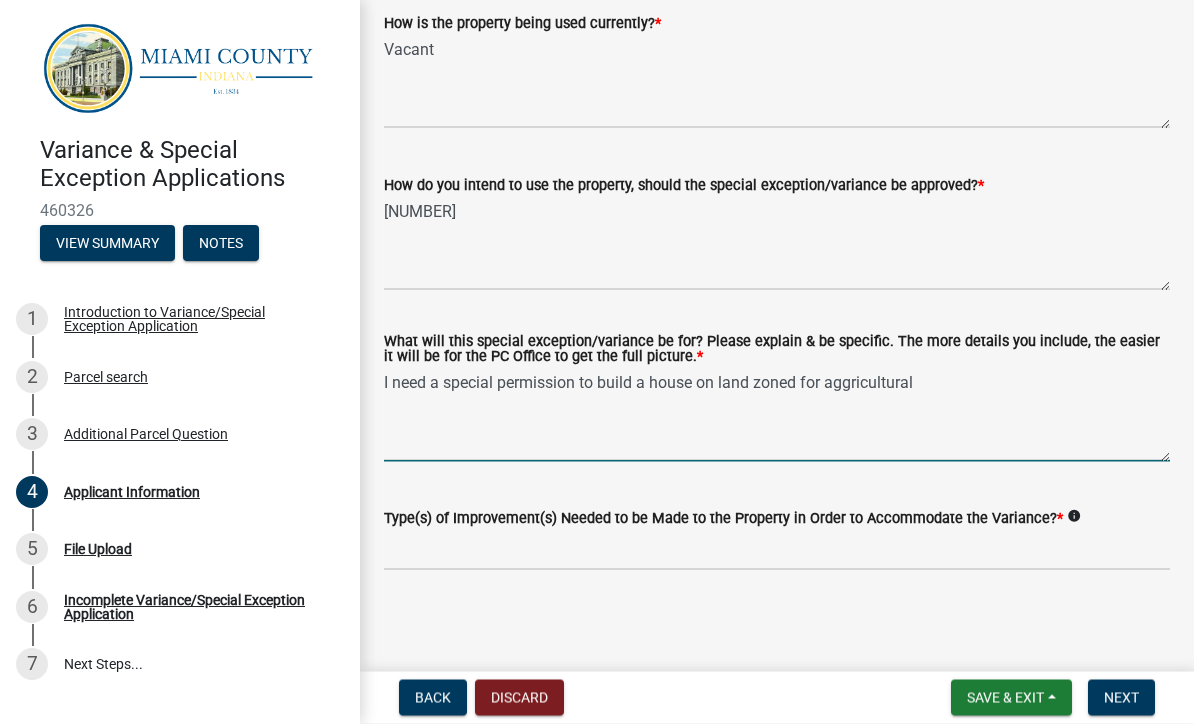 click on "I need a special permission to build a house on land zoned for aggricultural" at bounding box center (777, 415) 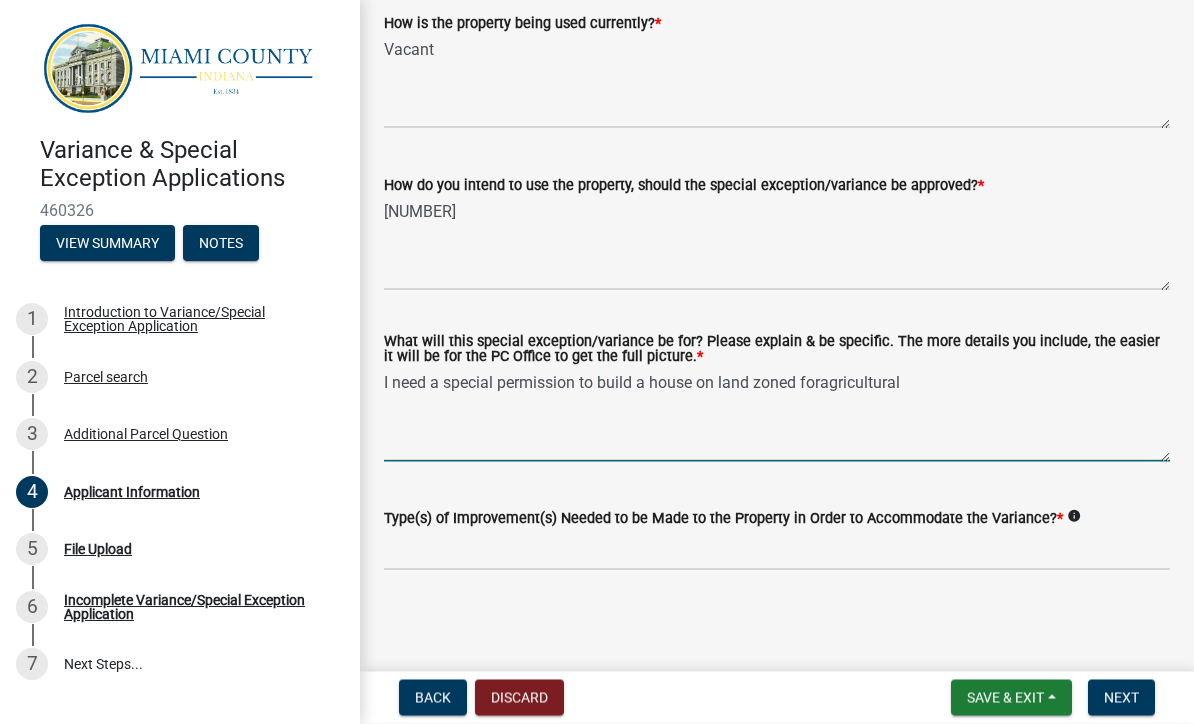click on "I need a special permission to build a house on land zoned foragricultural" at bounding box center (777, 415) 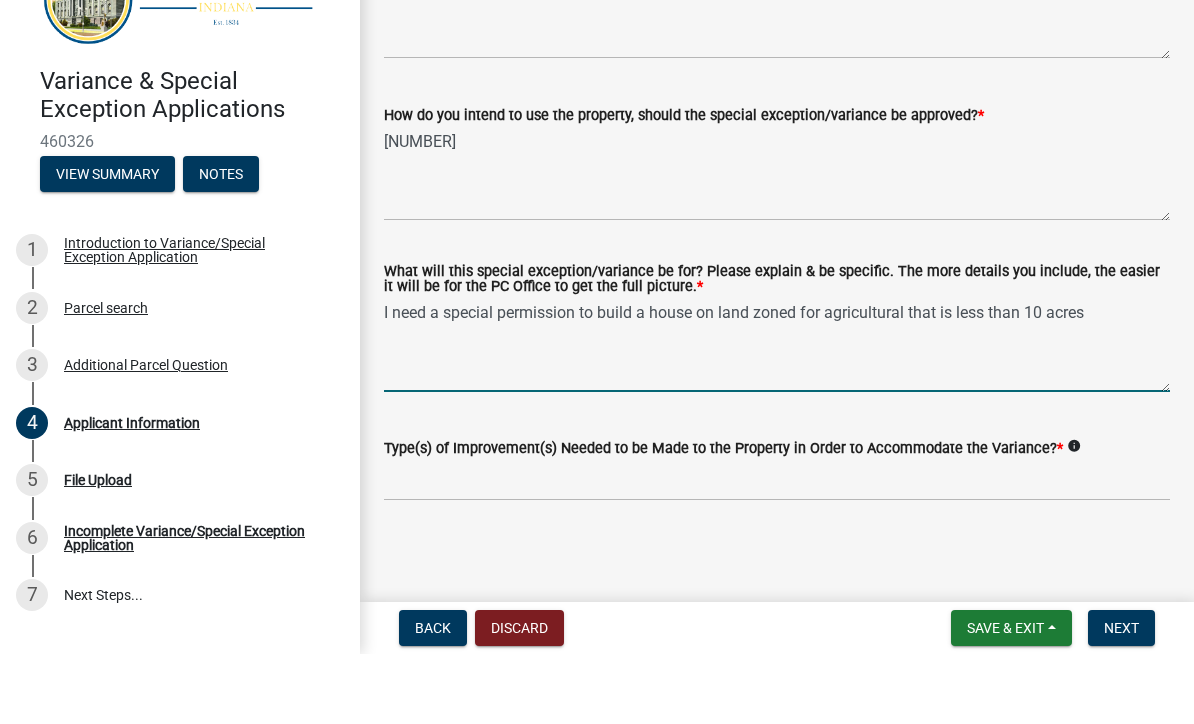 click on "I need a special permission to build a house on land zoned for agricultural that is less than 10 acres" at bounding box center [777, 415] 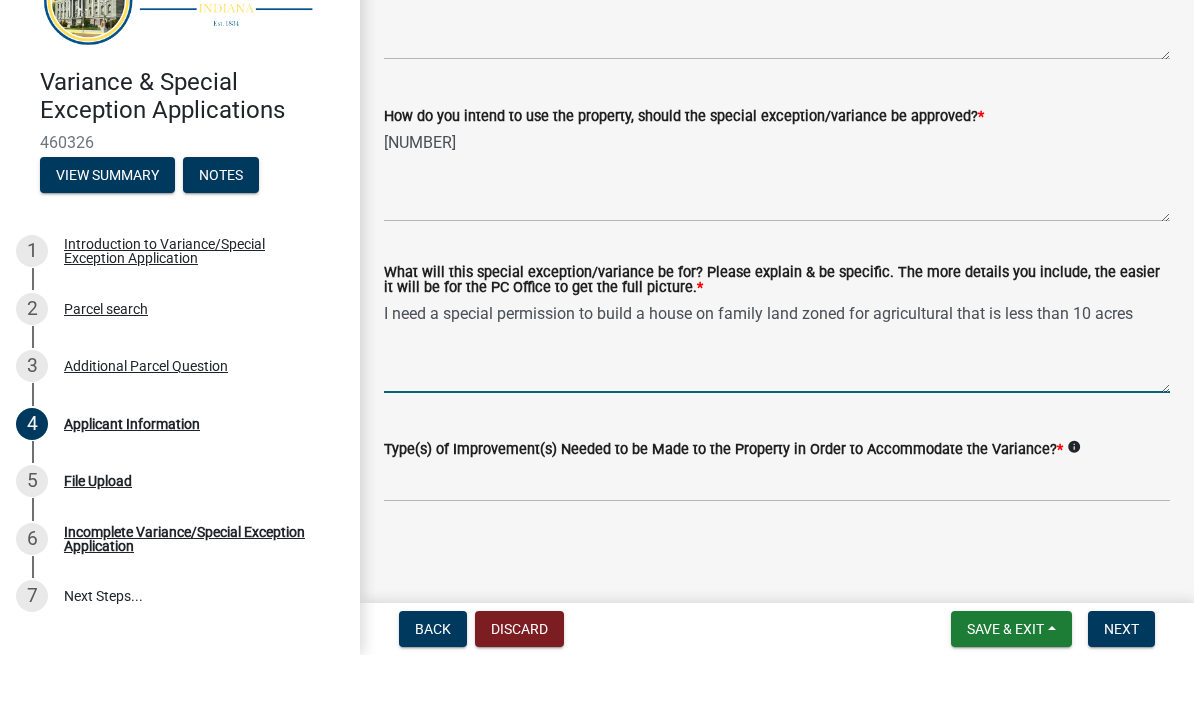 type on "I need a special permission to build a house on family land zoned for agricultural that is less than 10 acres" 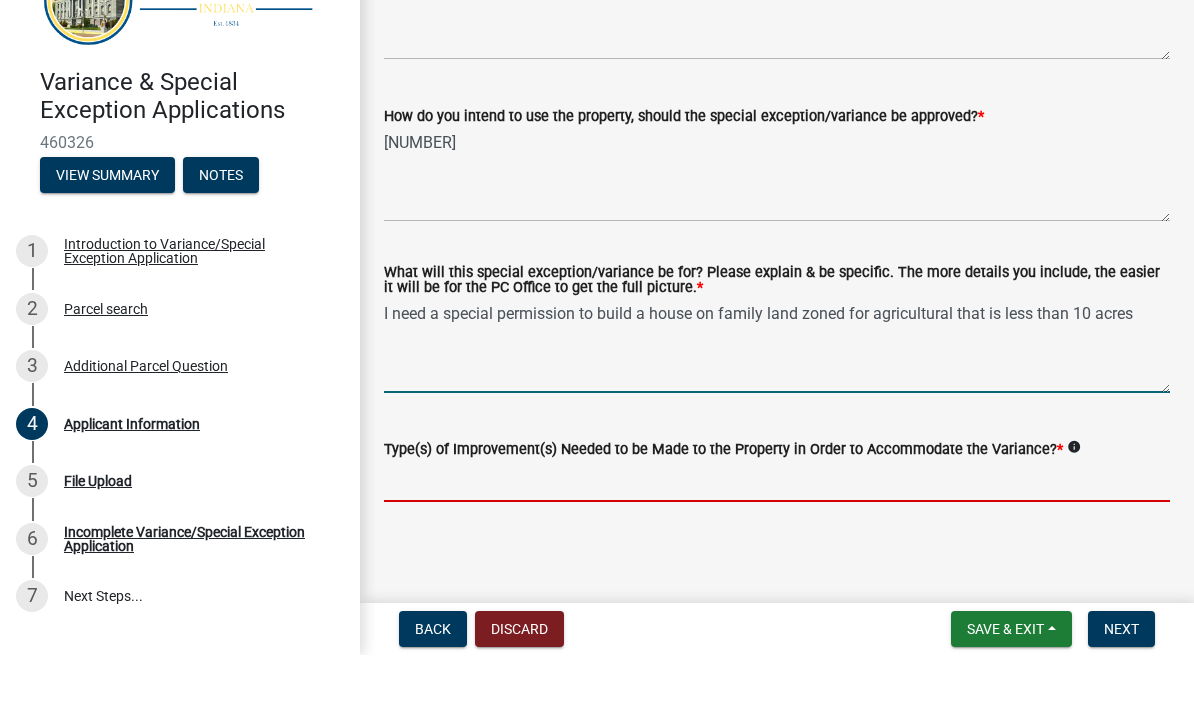 click on "Type(s) of Improvement(s) Needed to be Made to the Property in Order to Accommodate the Variance?  *" at bounding box center [777, 550] 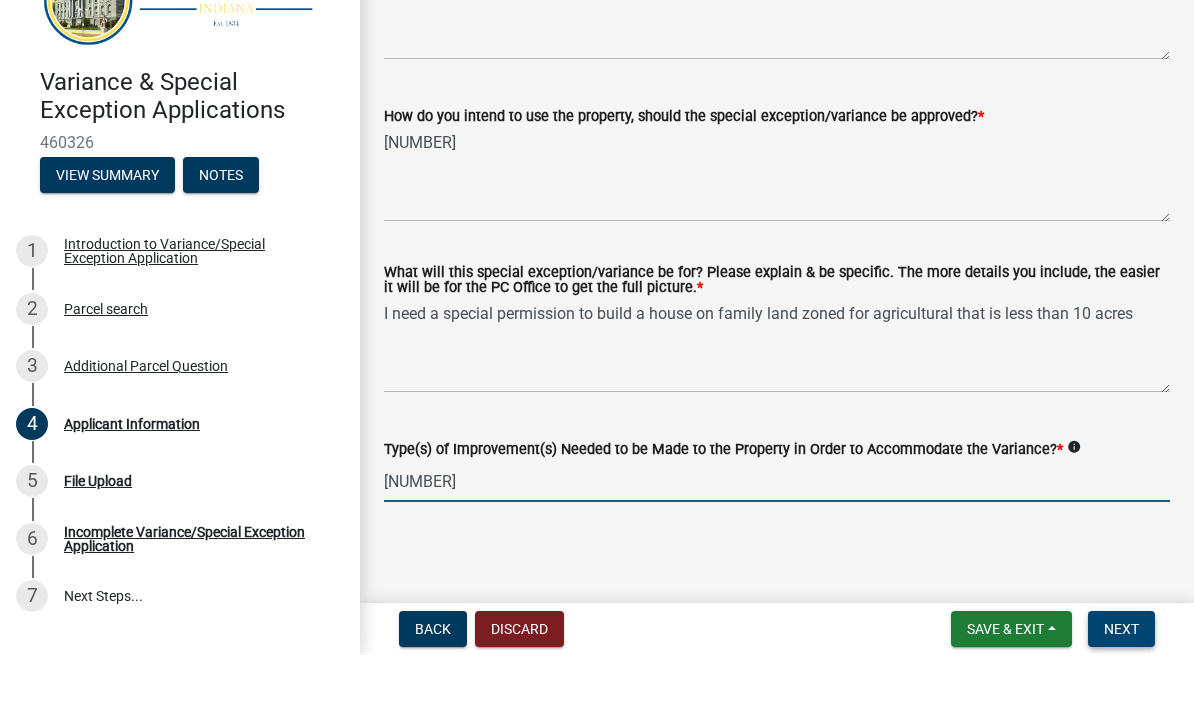 type on "[NUMBER]" 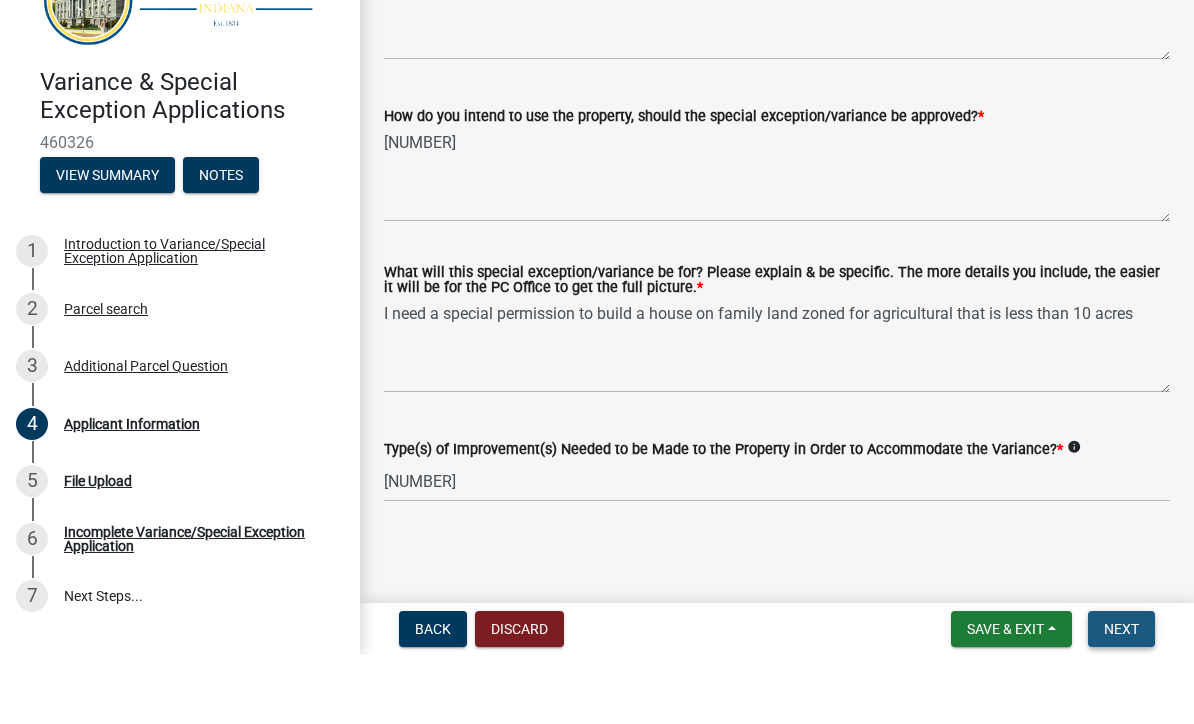 click on "Next" at bounding box center [1121, 698] 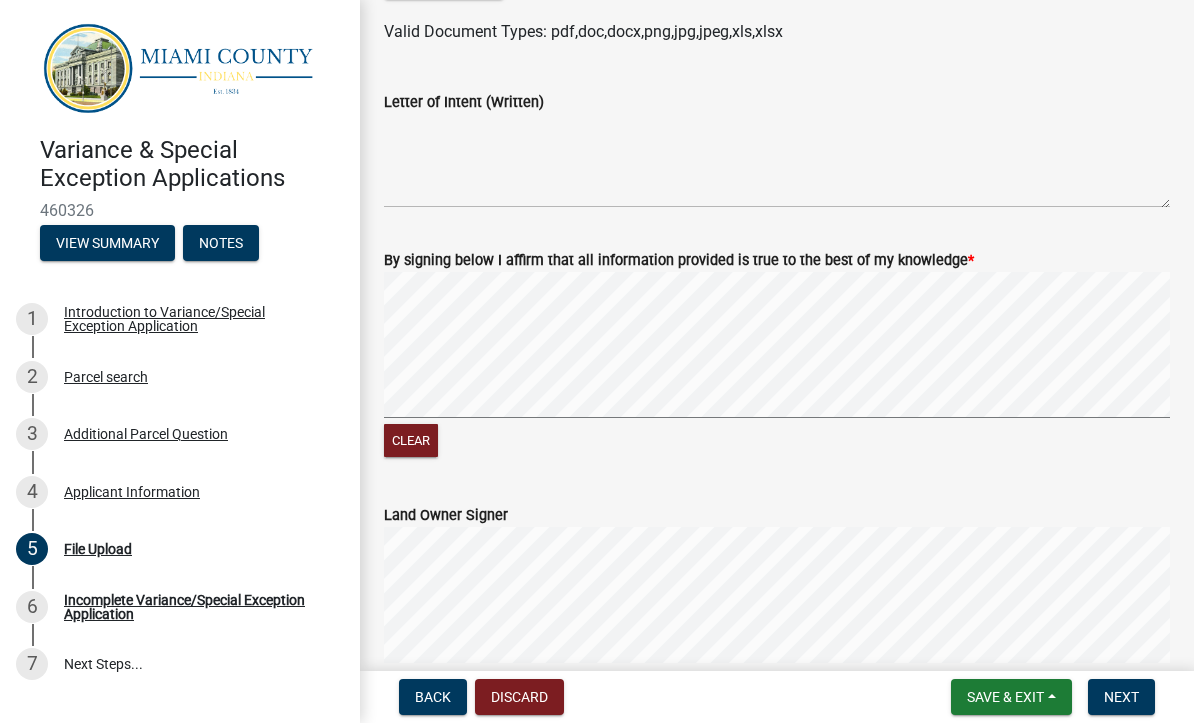 scroll, scrollTop: 1217, scrollLeft: 0, axis: vertical 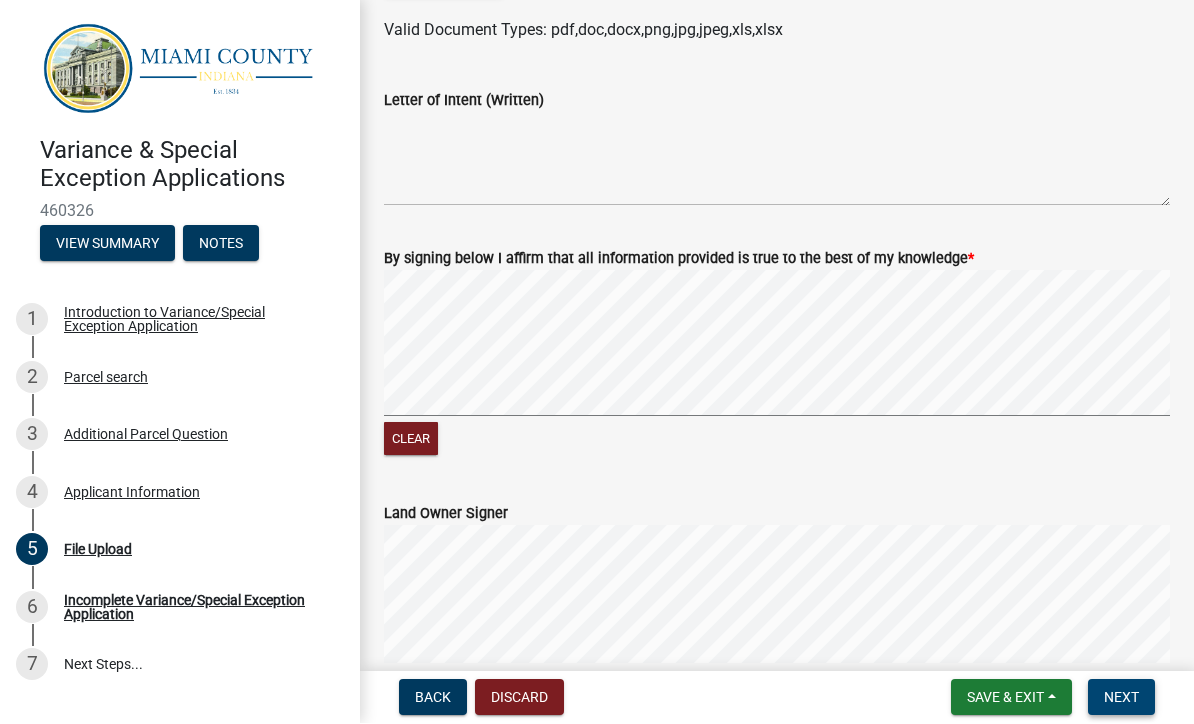 click on "Next" at bounding box center (1121, 698) 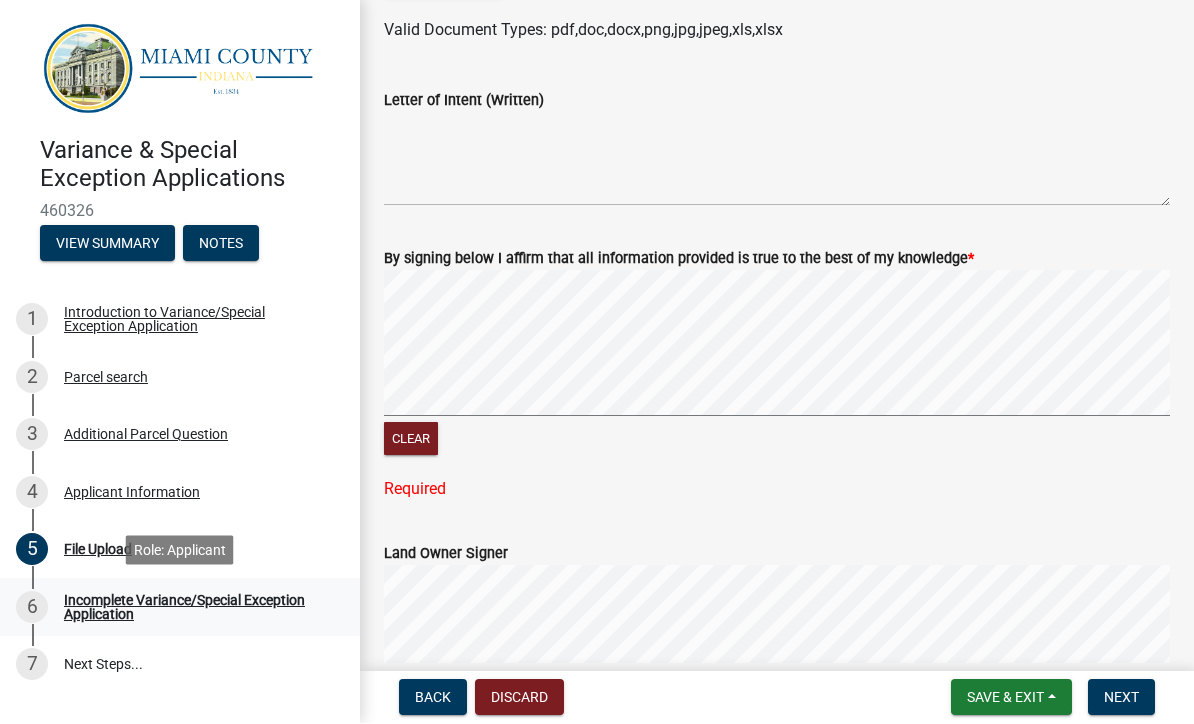click on "Incomplete Variance/Special Exception Application" at bounding box center (196, 608) 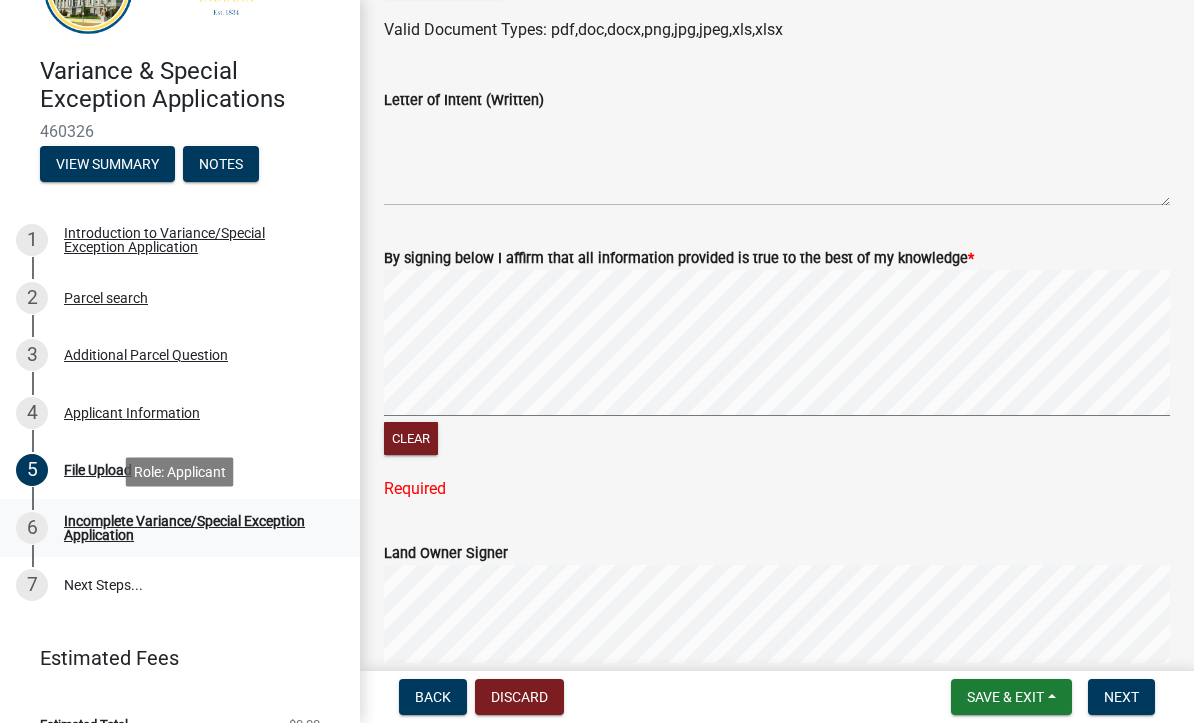 scroll, scrollTop: 78, scrollLeft: 0, axis: vertical 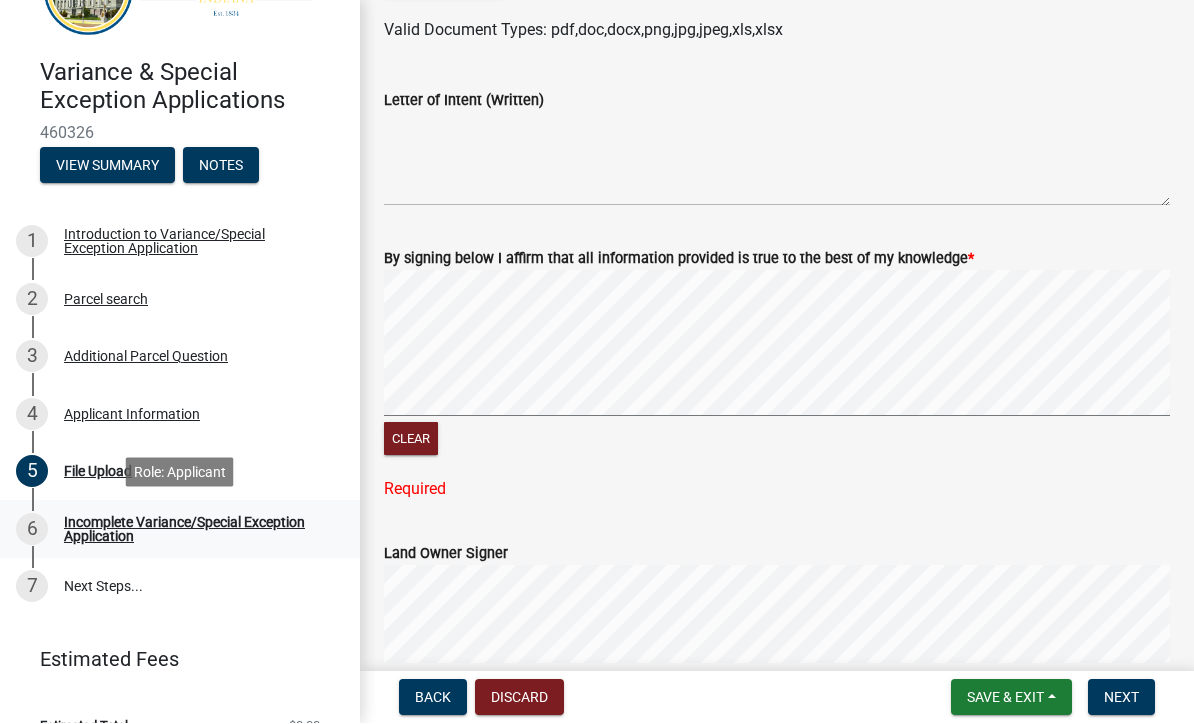 click on "Incomplete Variance/Special Exception Application" at bounding box center (196, 530) 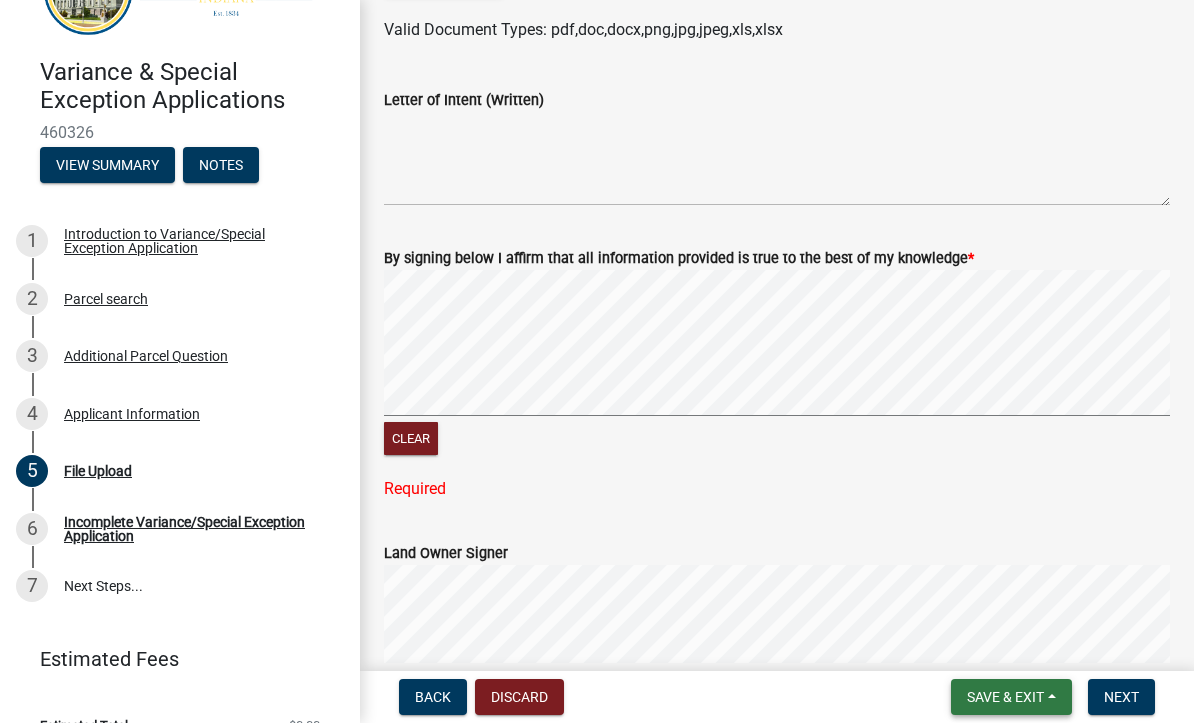 click on "Save & Exit" at bounding box center [1005, 698] 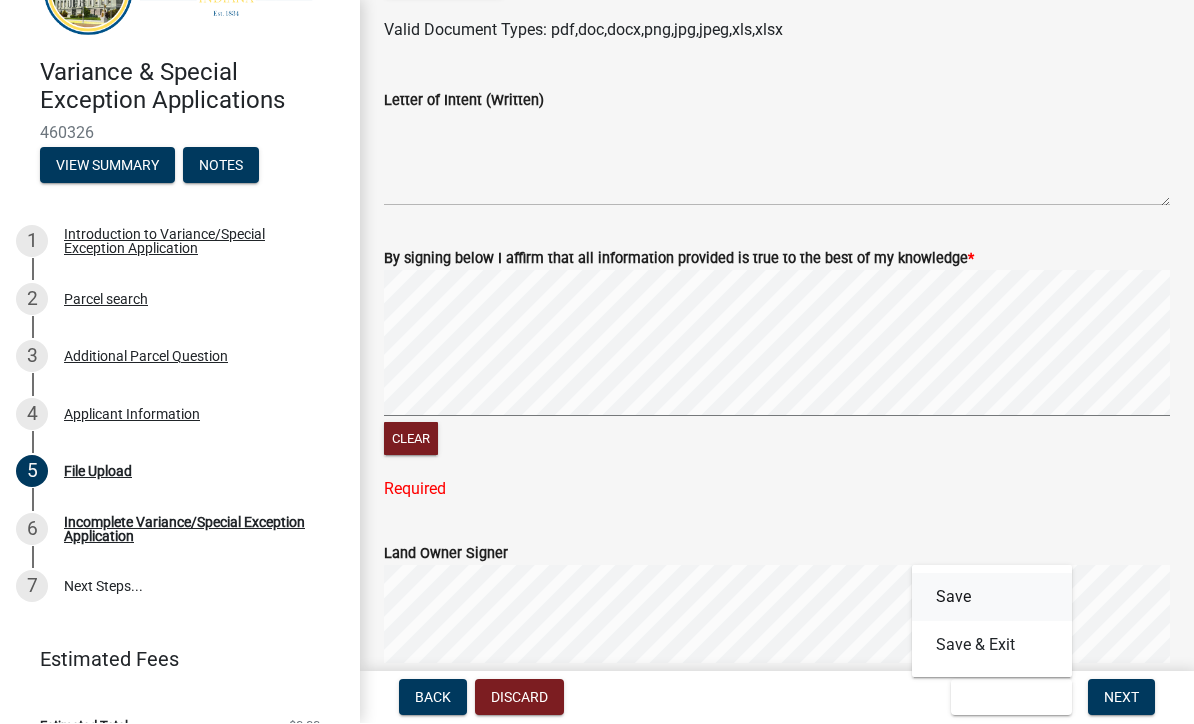 click on "Save" at bounding box center (992, 598) 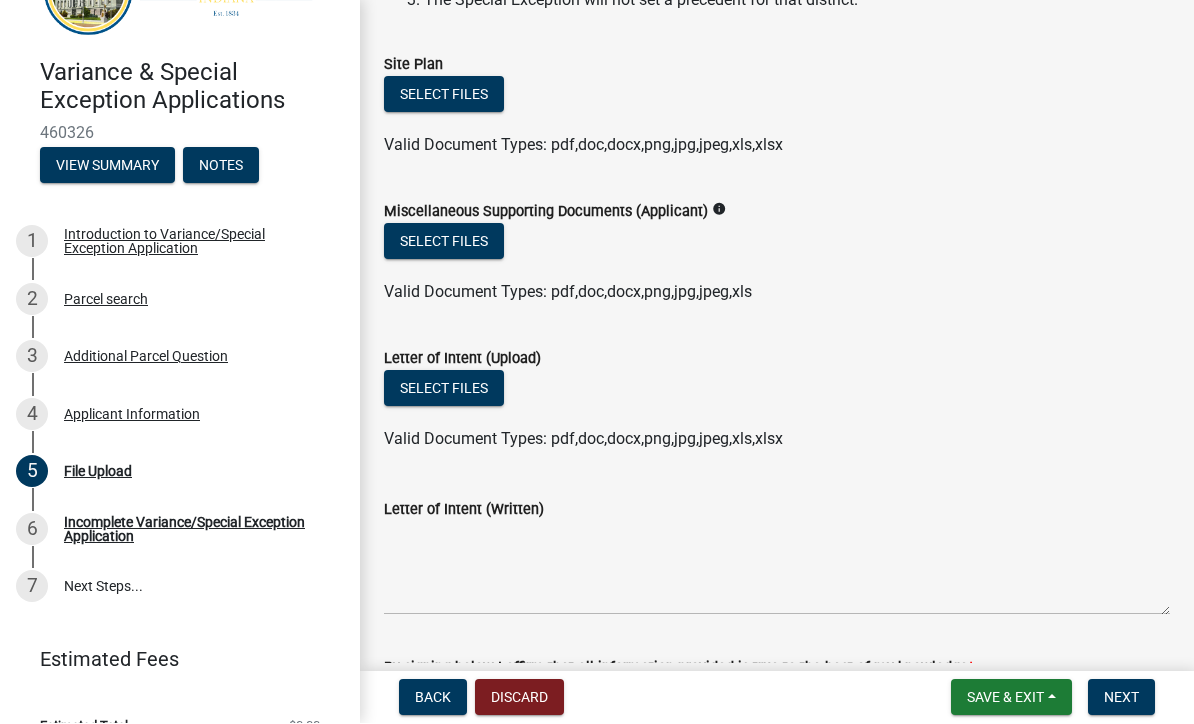 scroll, scrollTop: 807, scrollLeft: 0, axis: vertical 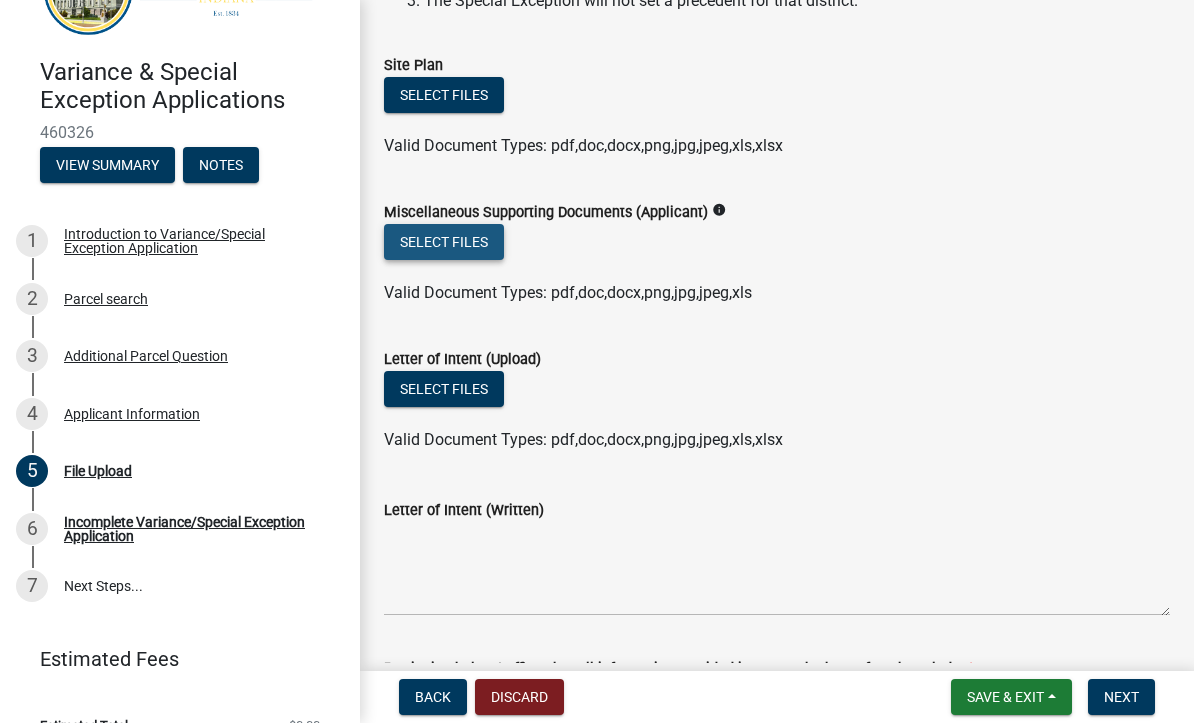 click on "Select files" 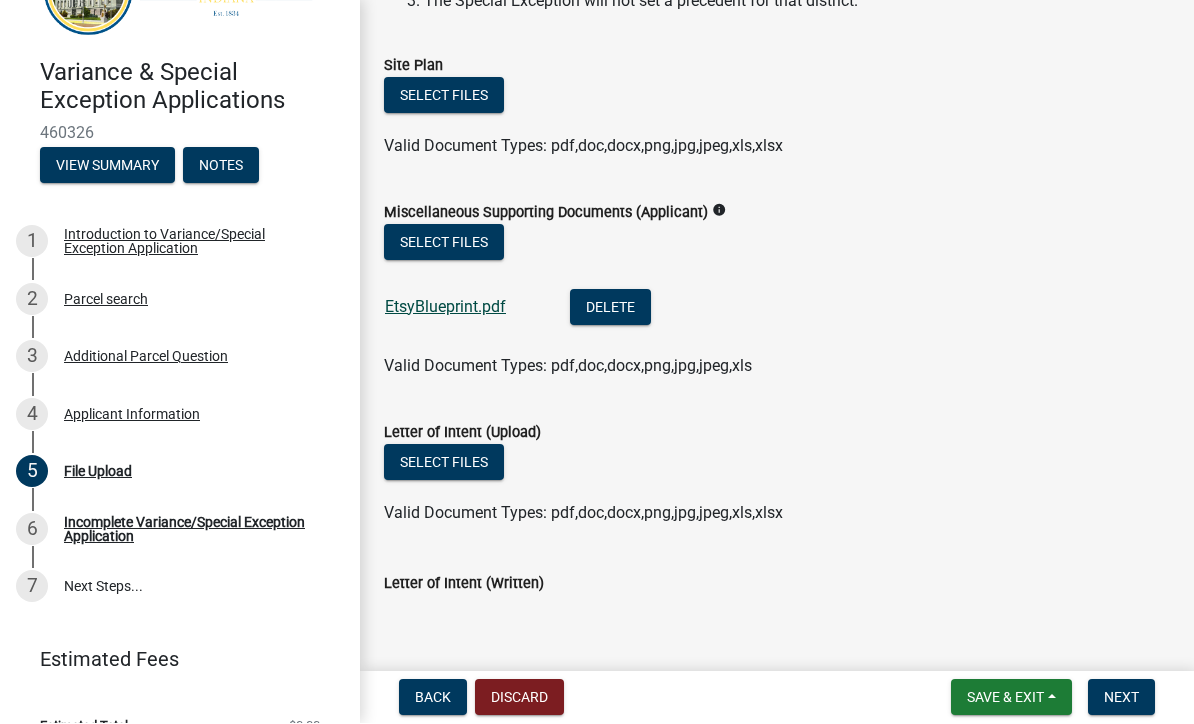 click on "EtsyBlueprint.pdf" 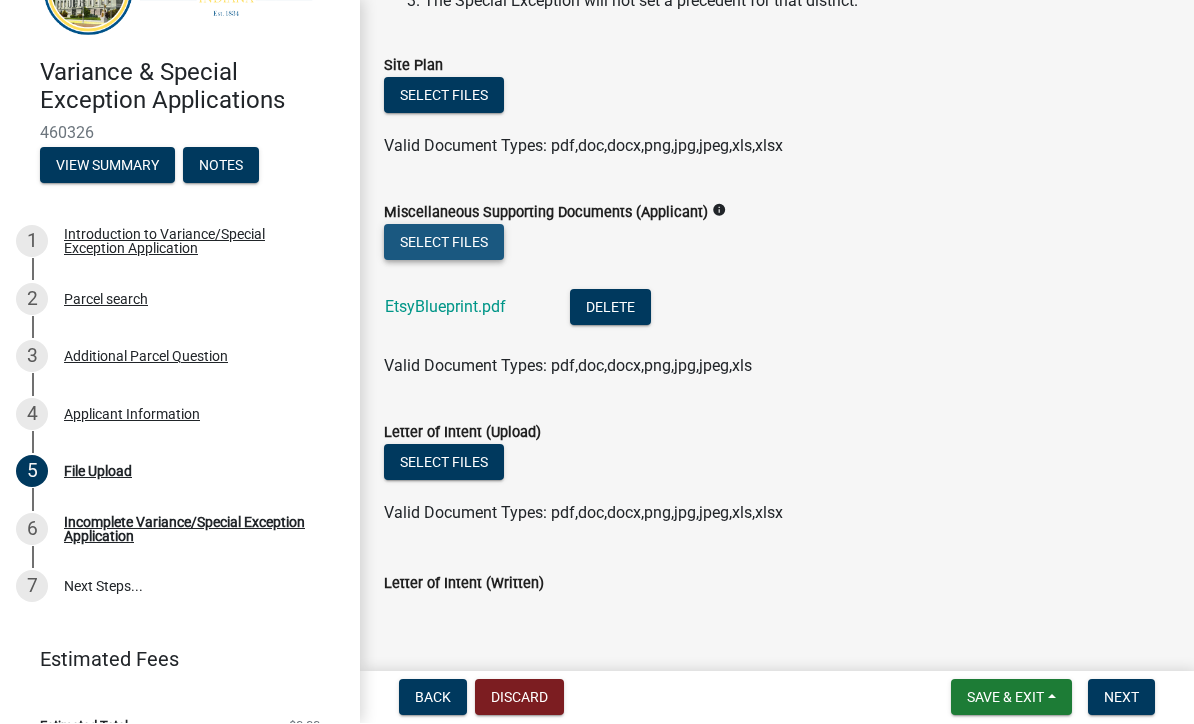 click on "Select files" 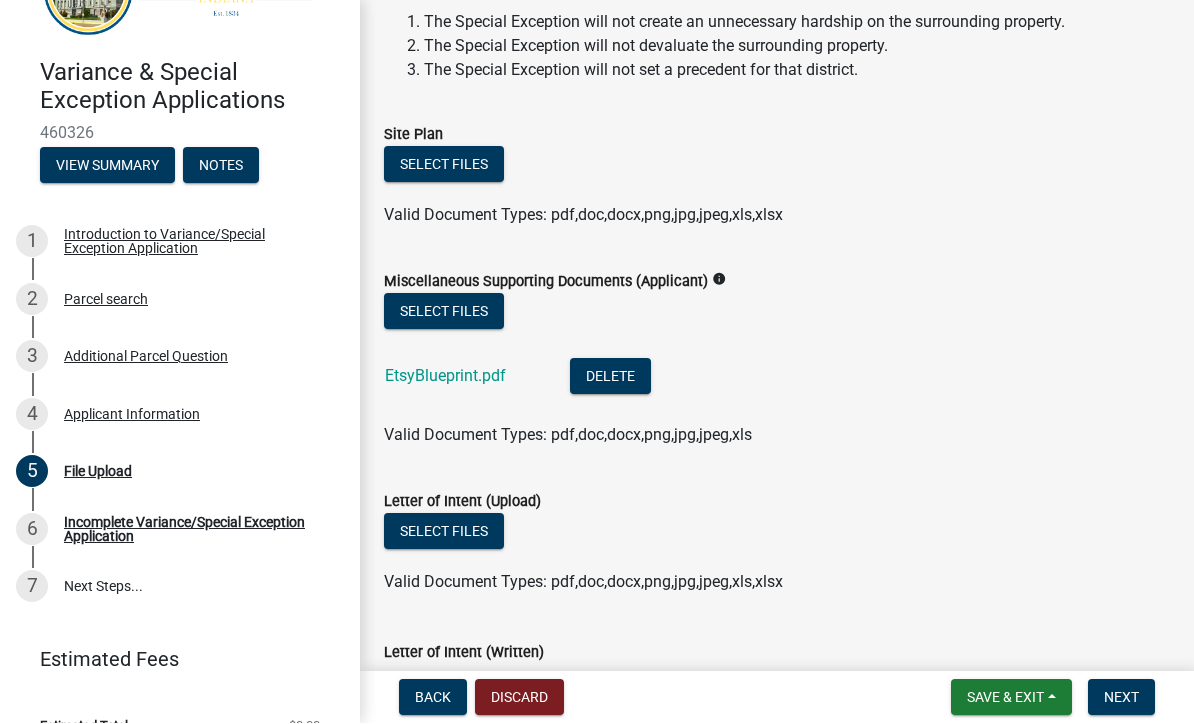 scroll, scrollTop: 743, scrollLeft: 0, axis: vertical 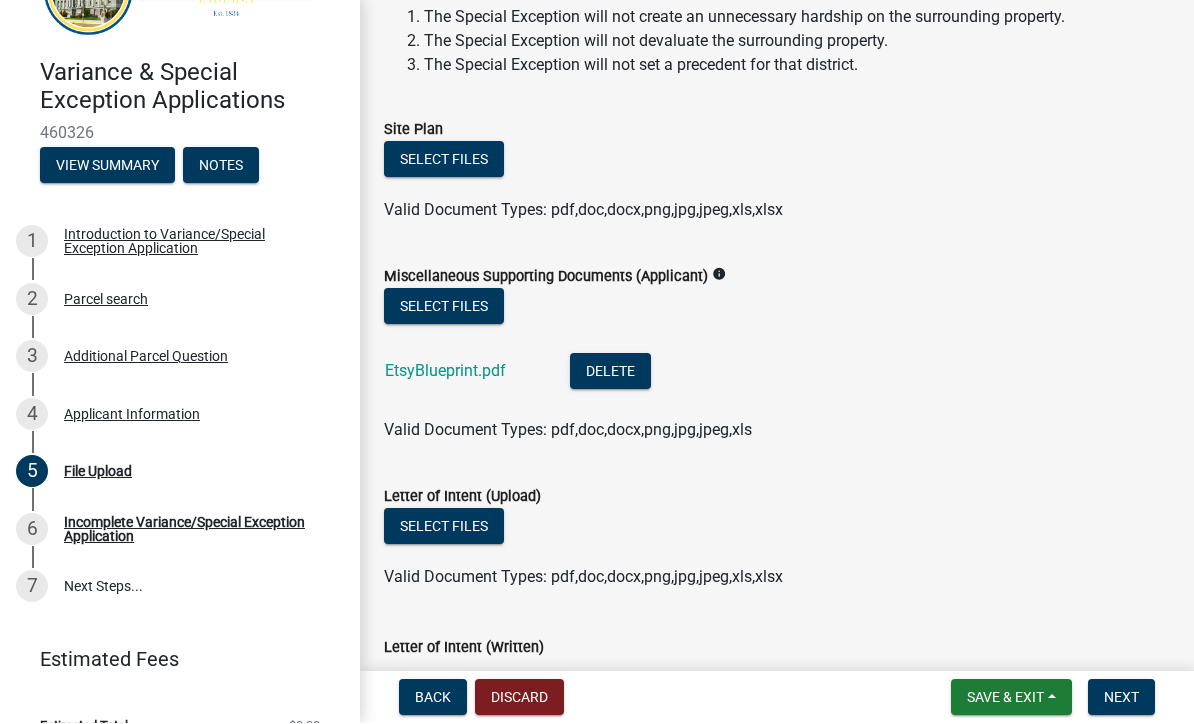 click on "Save & Exit" at bounding box center (1005, 698) 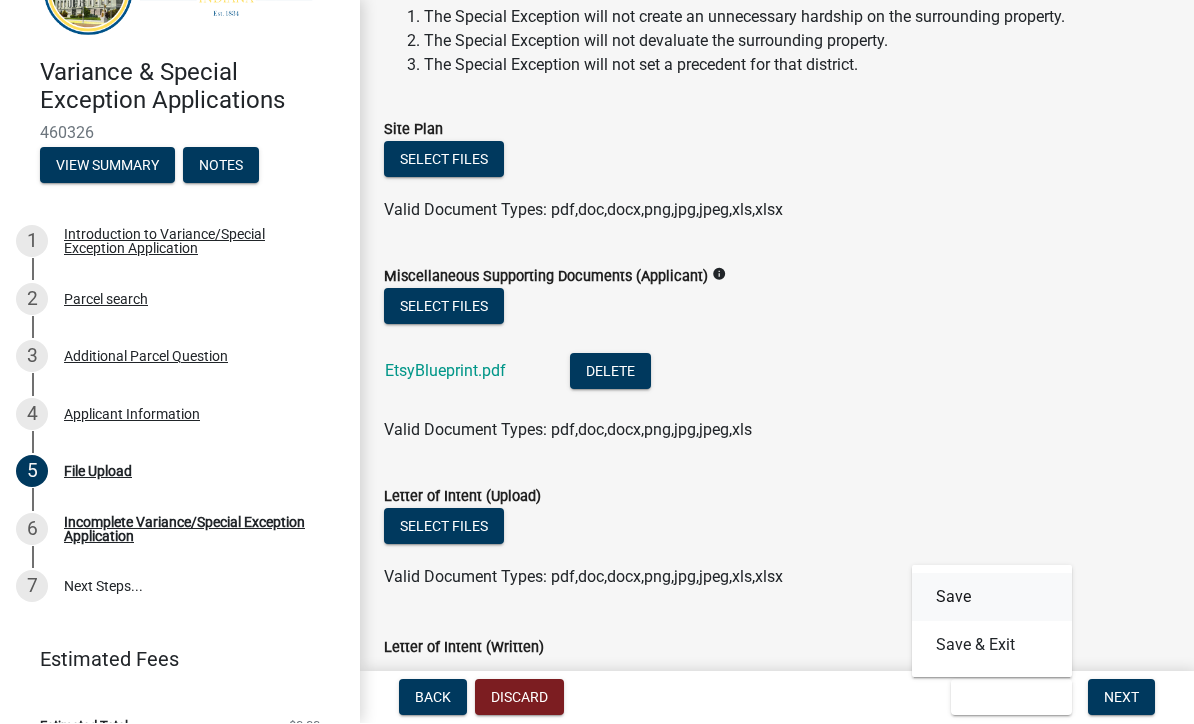 click on "Save" at bounding box center [992, 598] 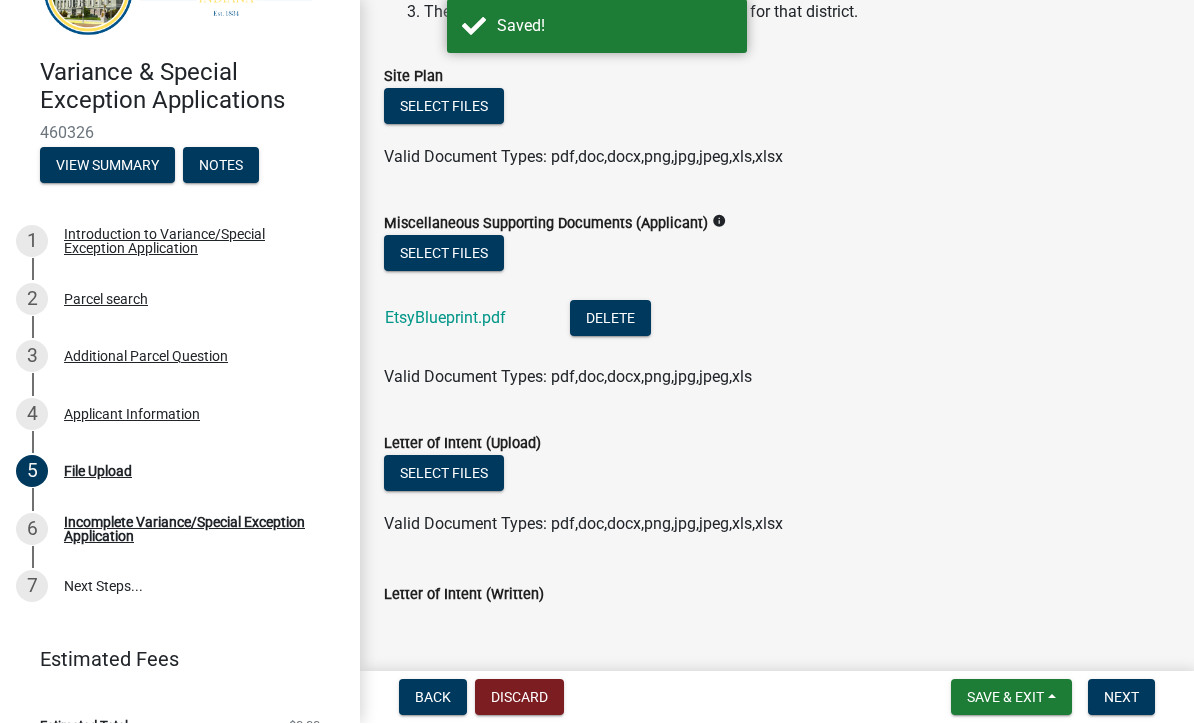 scroll, scrollTop: 765, scrollLeft: 0, axis: vertical 